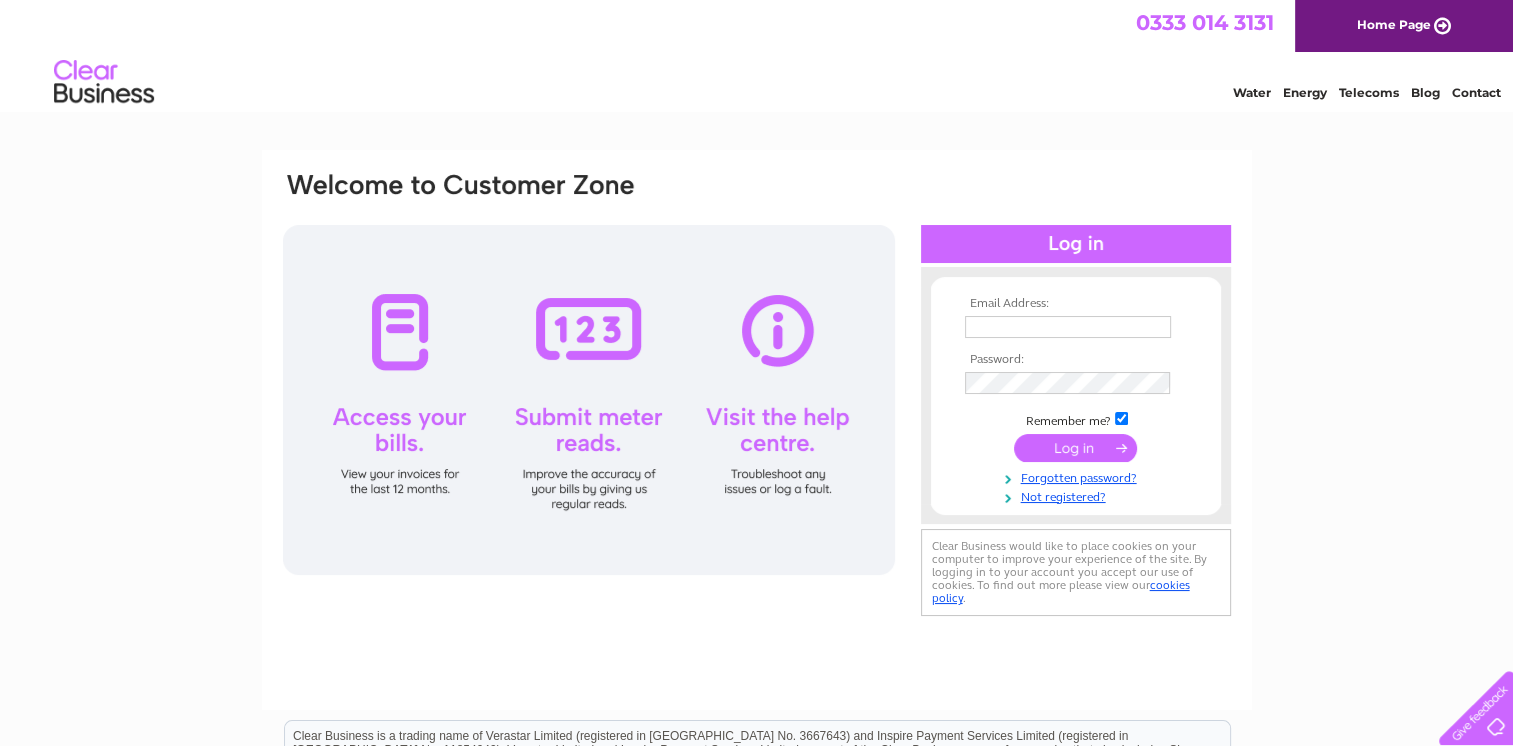 scroll, scrollTop: 0, scrollLeft: 0, axis: both 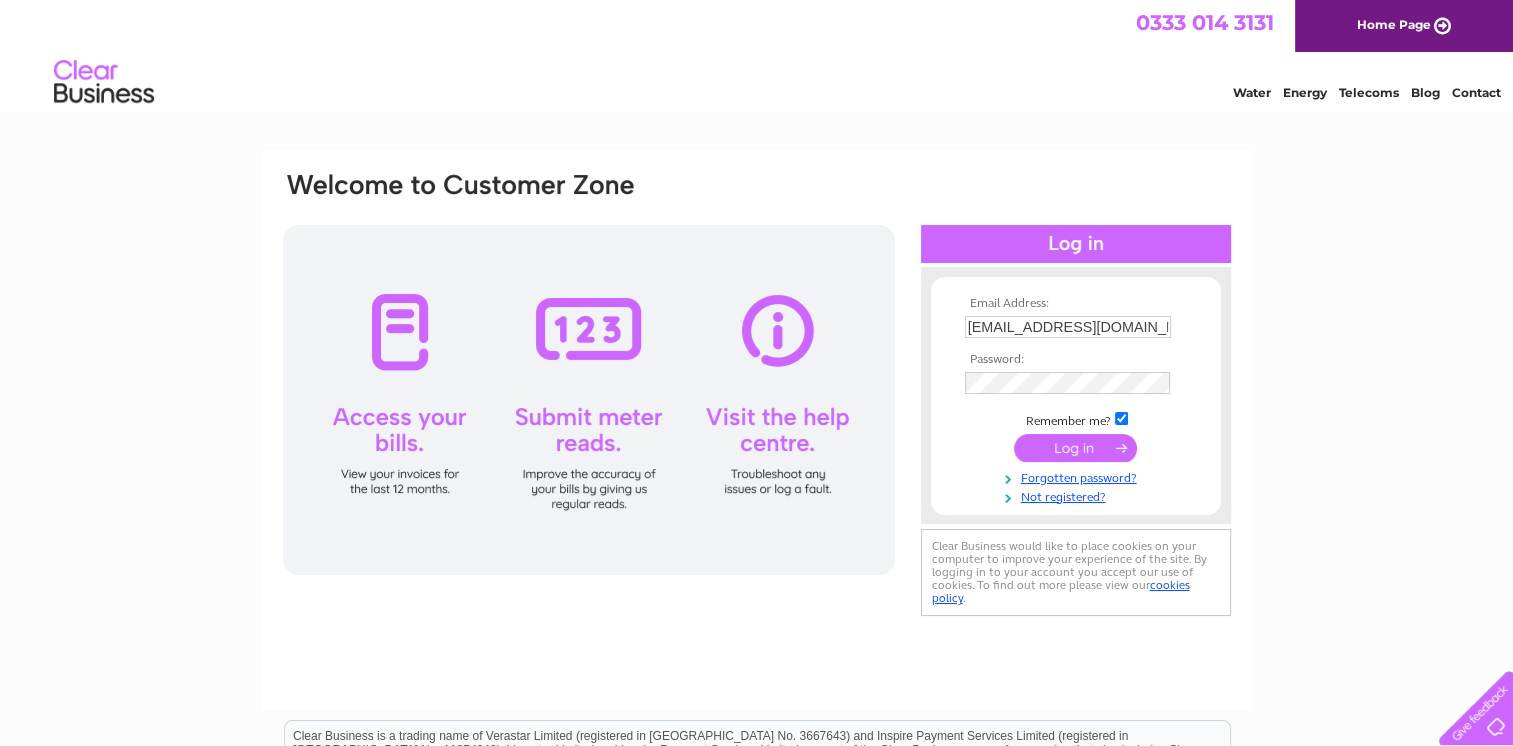 click at bounding box center [1075, 448] 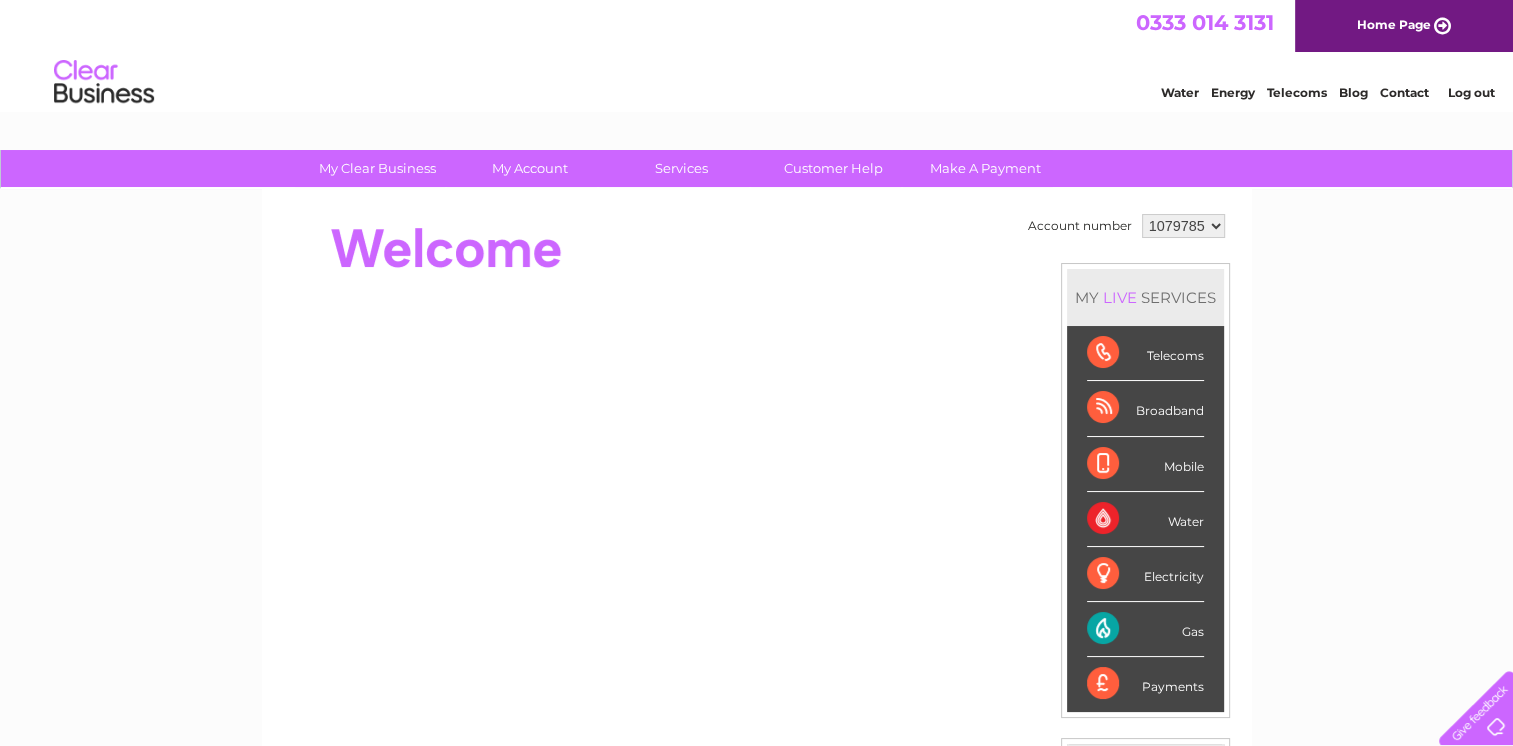 scroll, scrollTop: 0, scrollLeft: 0, axis: both 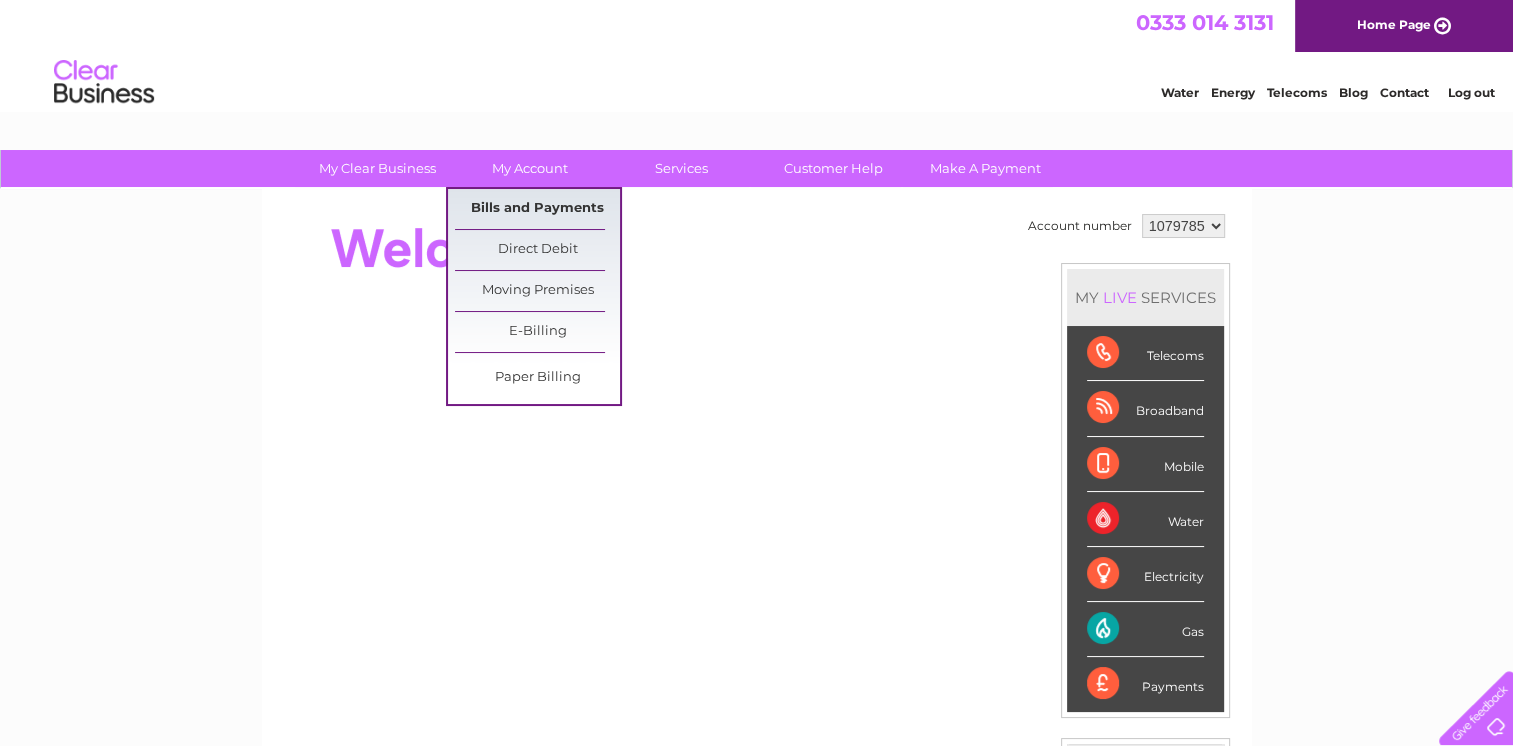 click on "Bills and Payments" at bounding box center [537, 209] 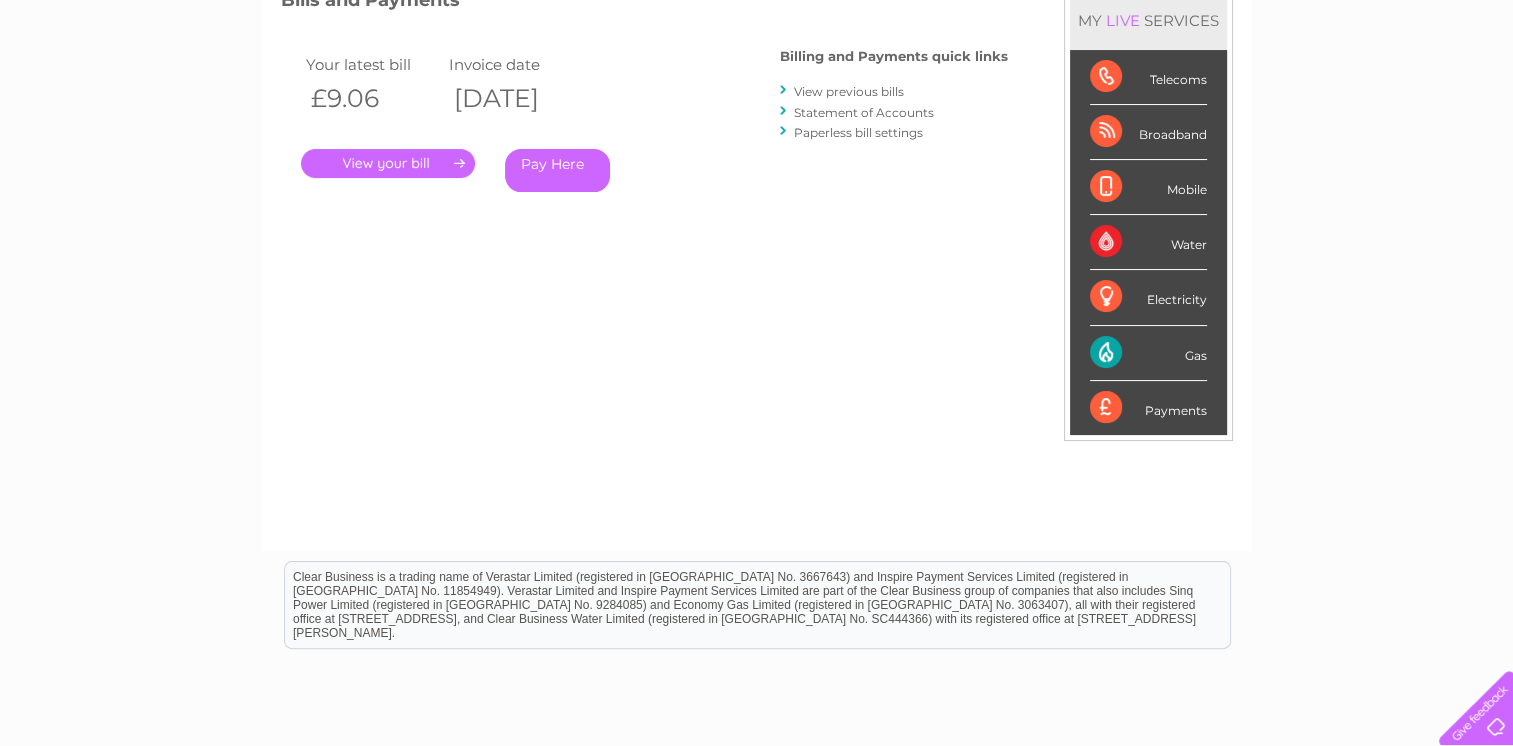 scroll, scrollTop: 0, scrollLeft: 0, axis: both 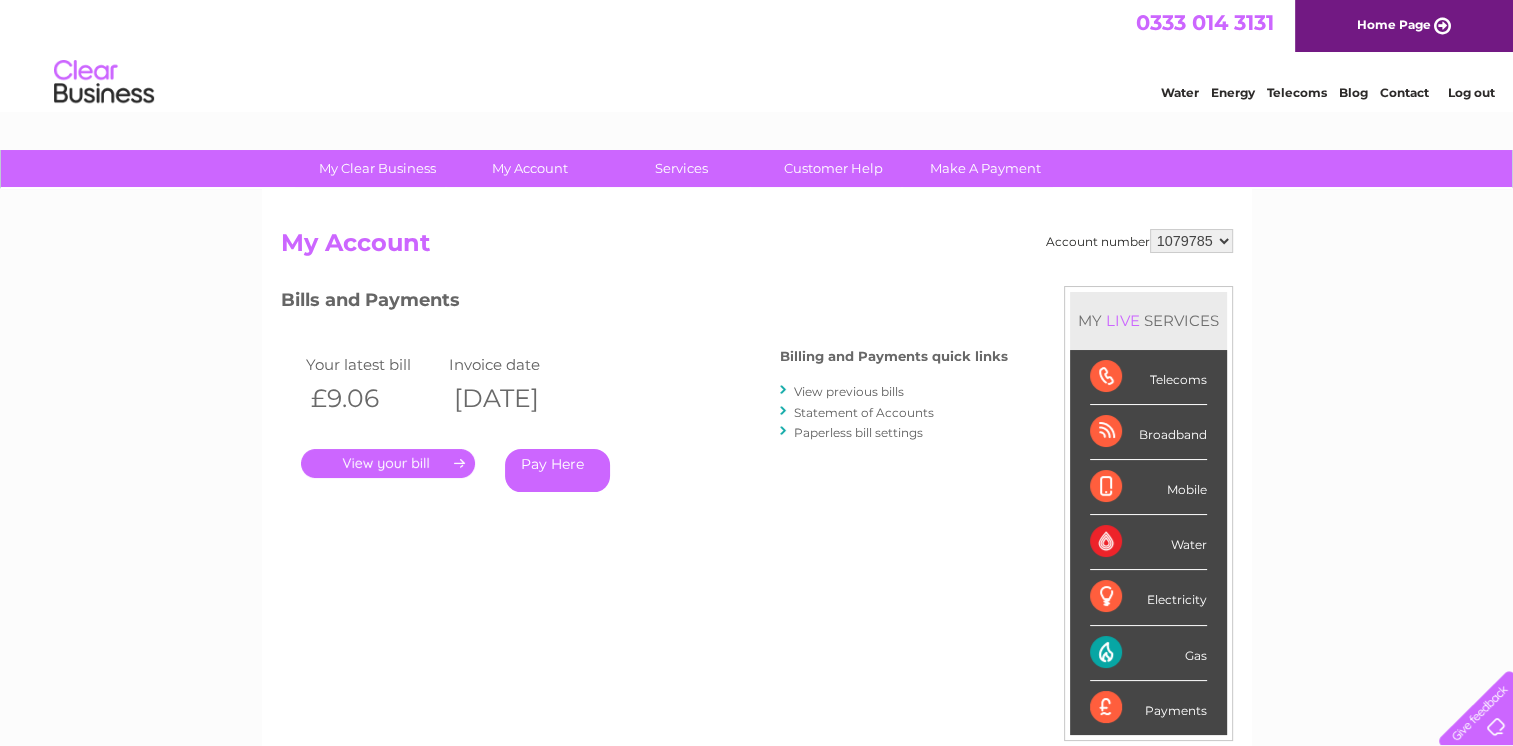click on "1079785" at bounding box center [1191, 241] 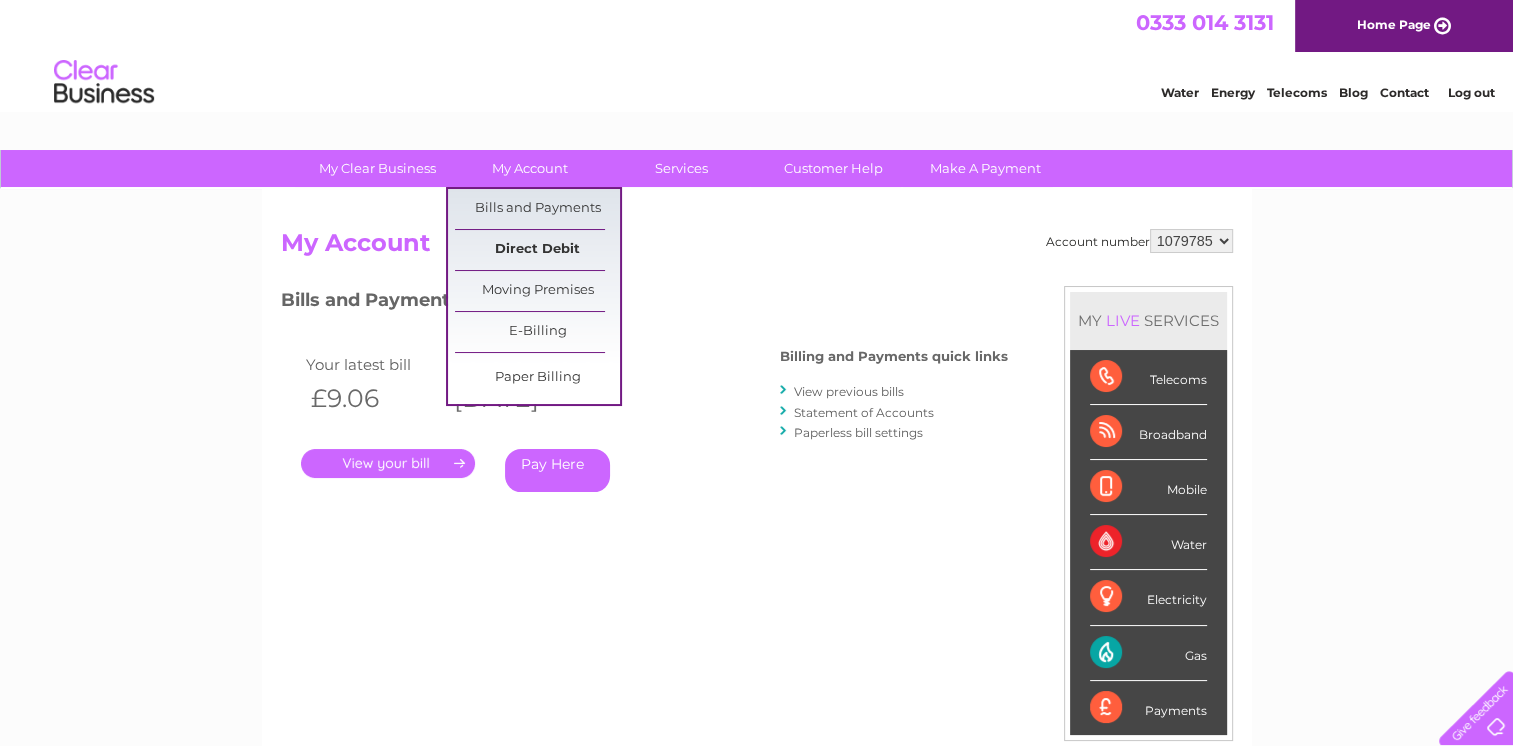 click on "Direct Debit" at bounding box center (537, 250) 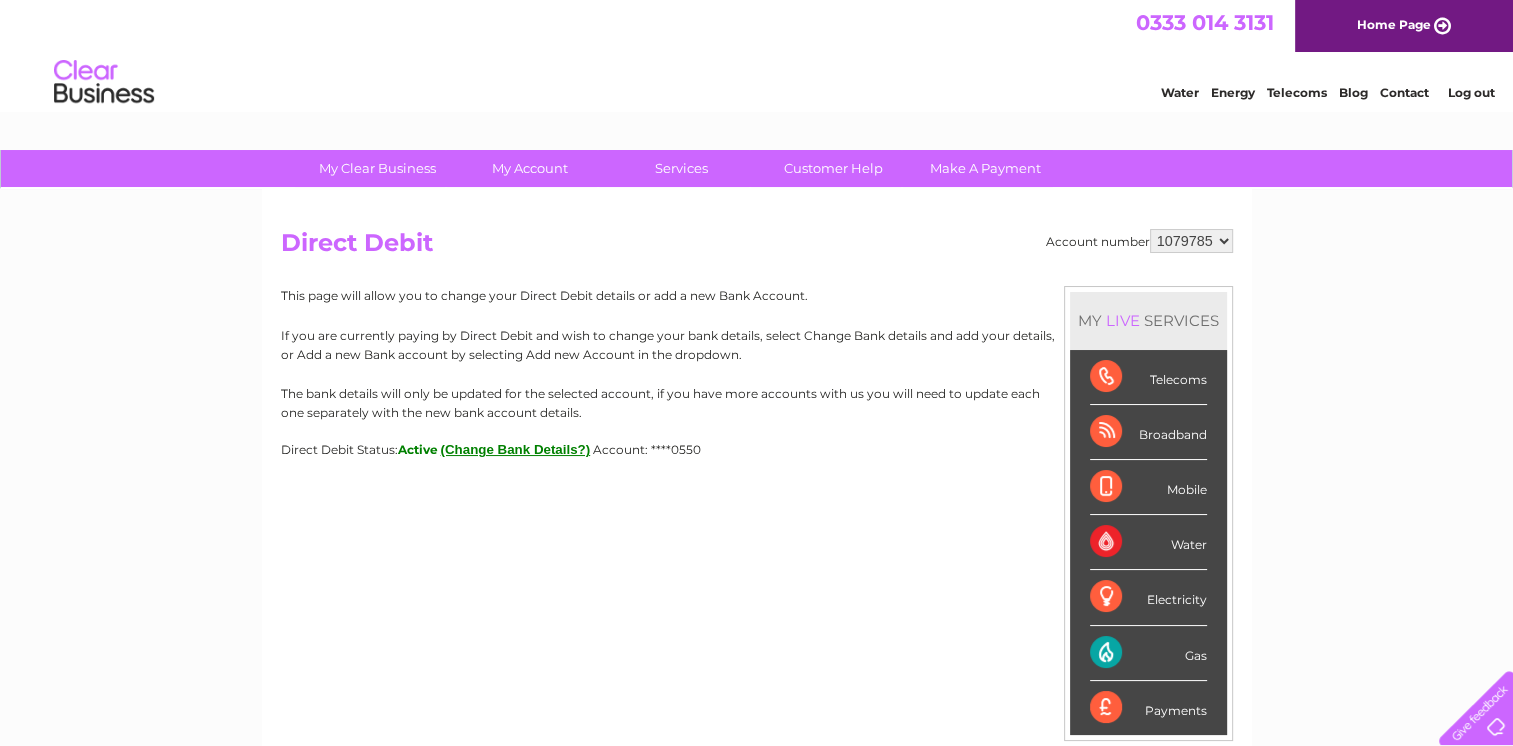 scroll, scrollTop: 0, scrollLeft: 0, axis: both 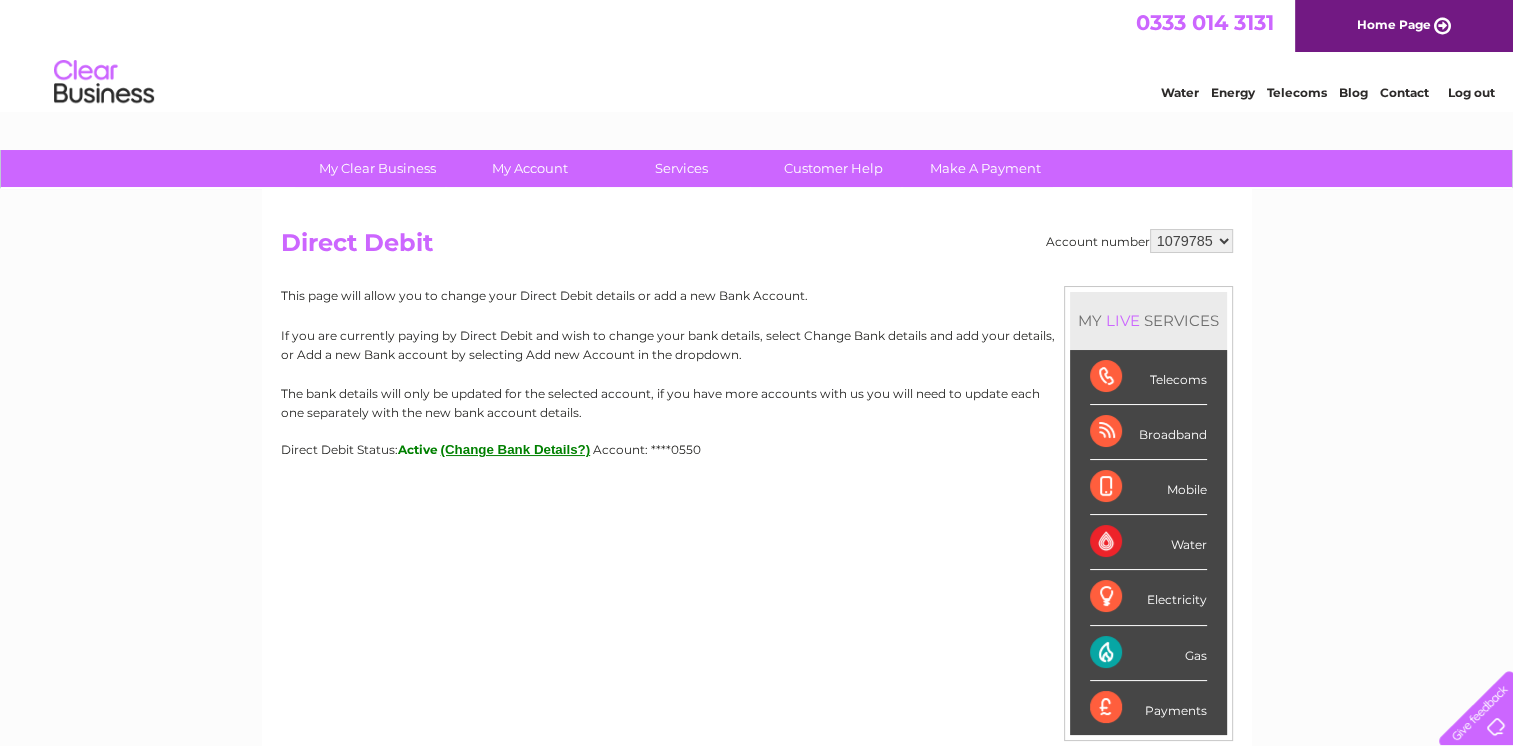 click on "Electricity" at bounding box center [1148, 597] 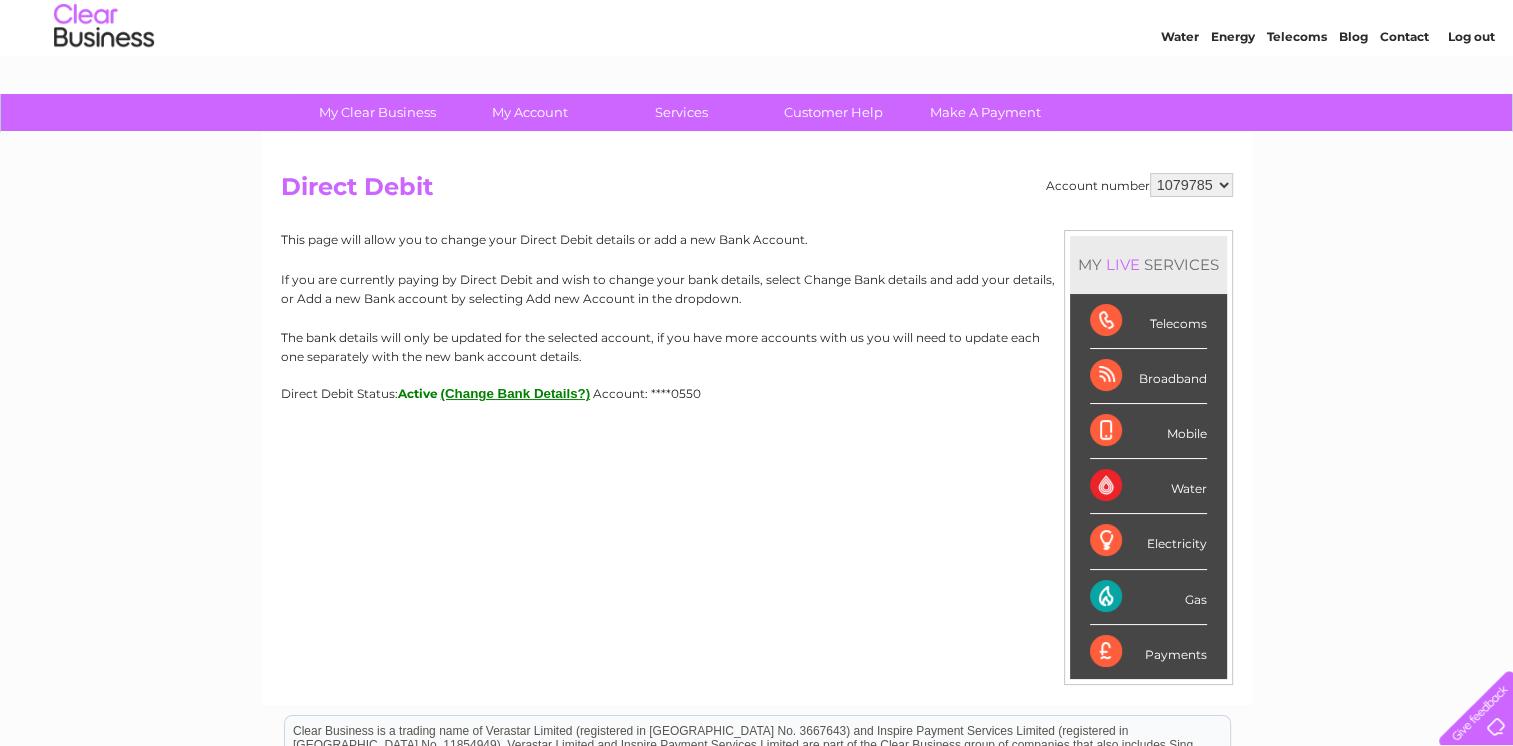 scroll, scrollTop: 0, scrollLeft: 0, axis: both 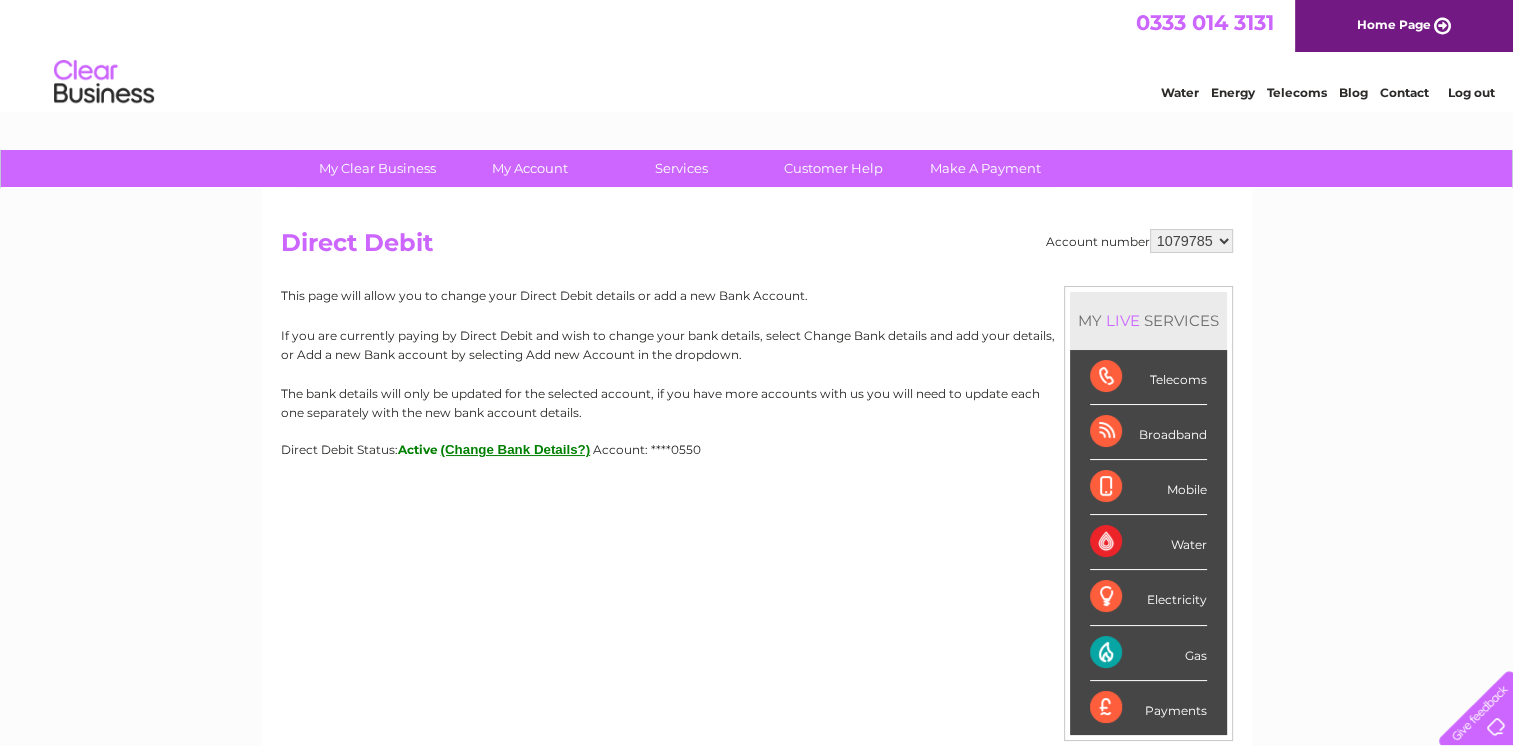 click on "1079785" at bounding box center [1191, 241] 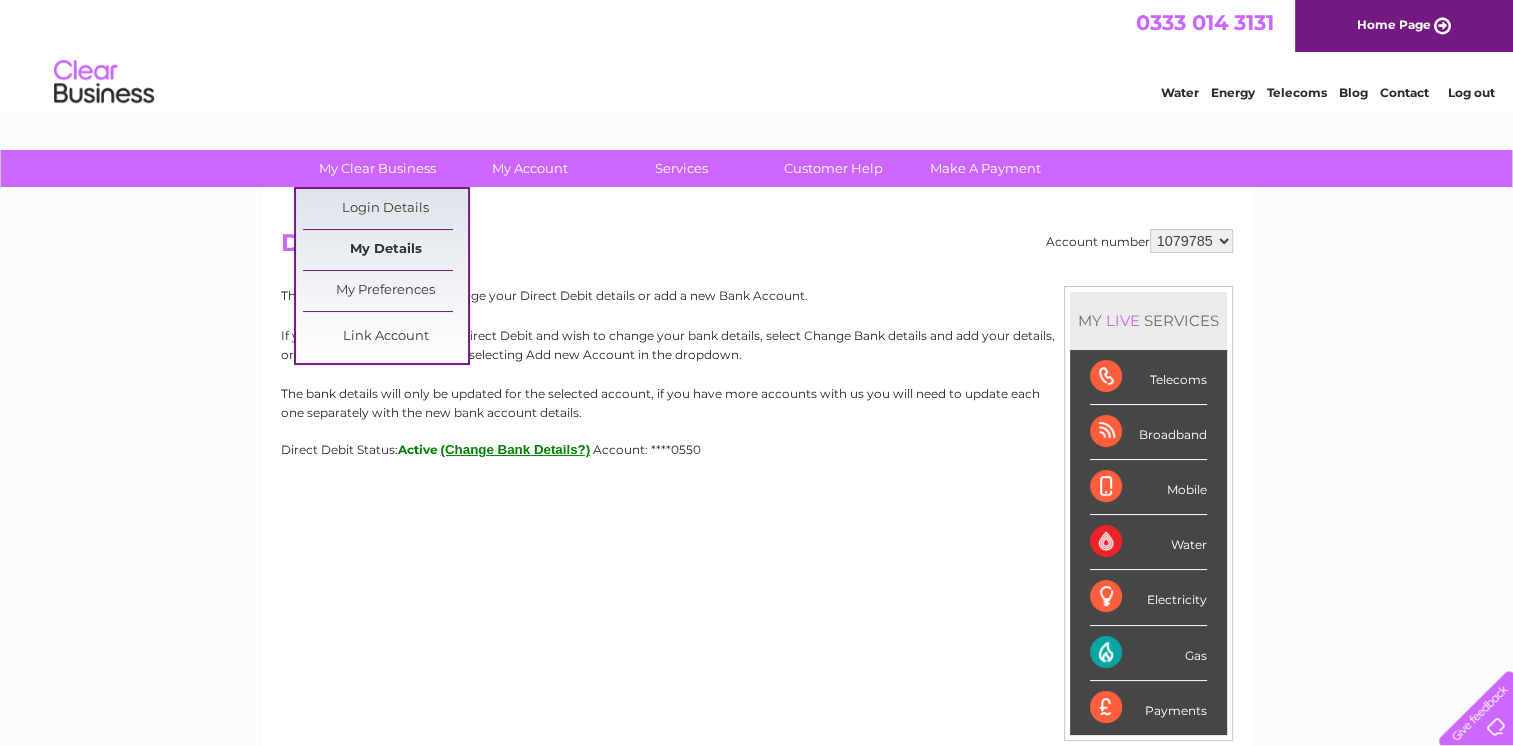 click on "My Details" at bounding box center (385, 250) 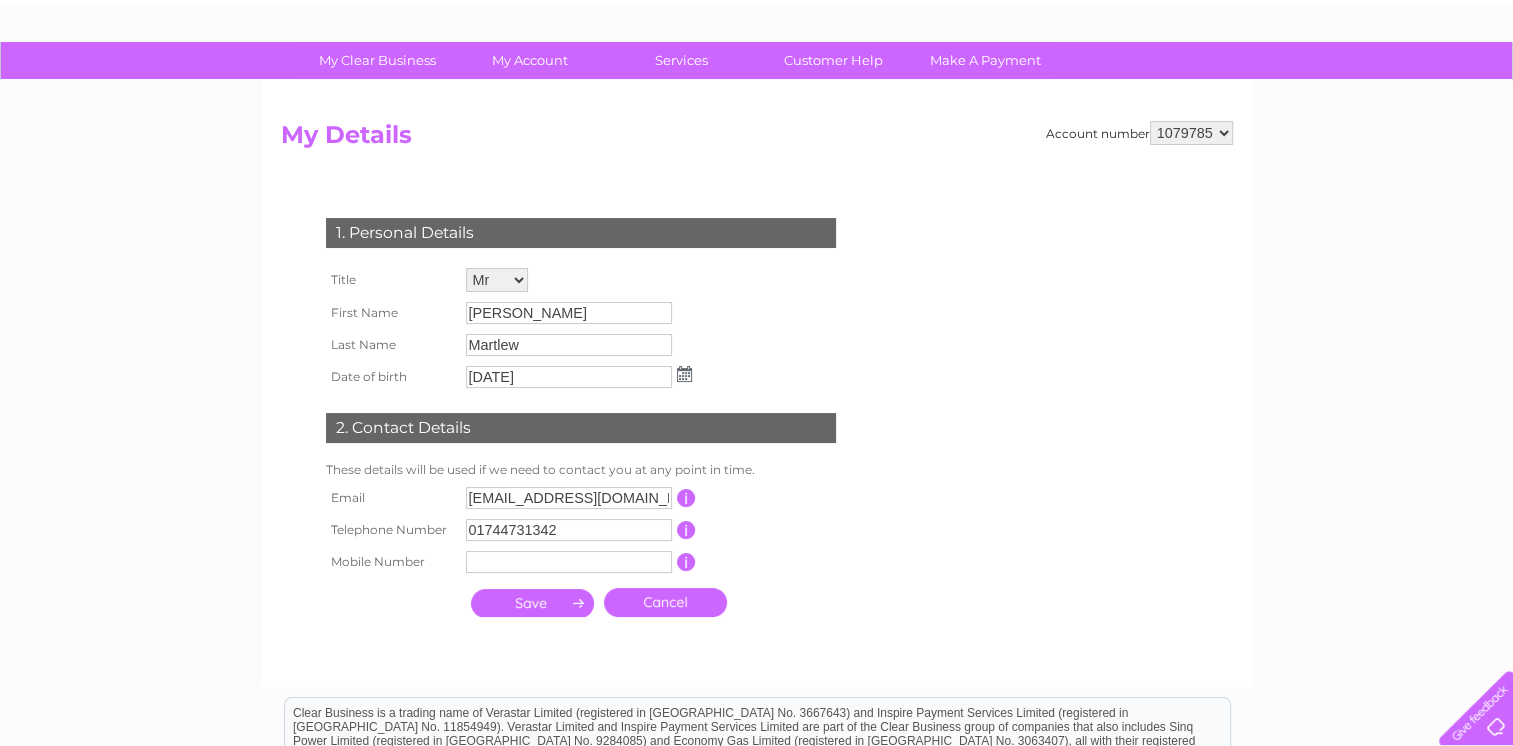 scroll, scrollTop: 0, scrollLeft: 0, axis: both 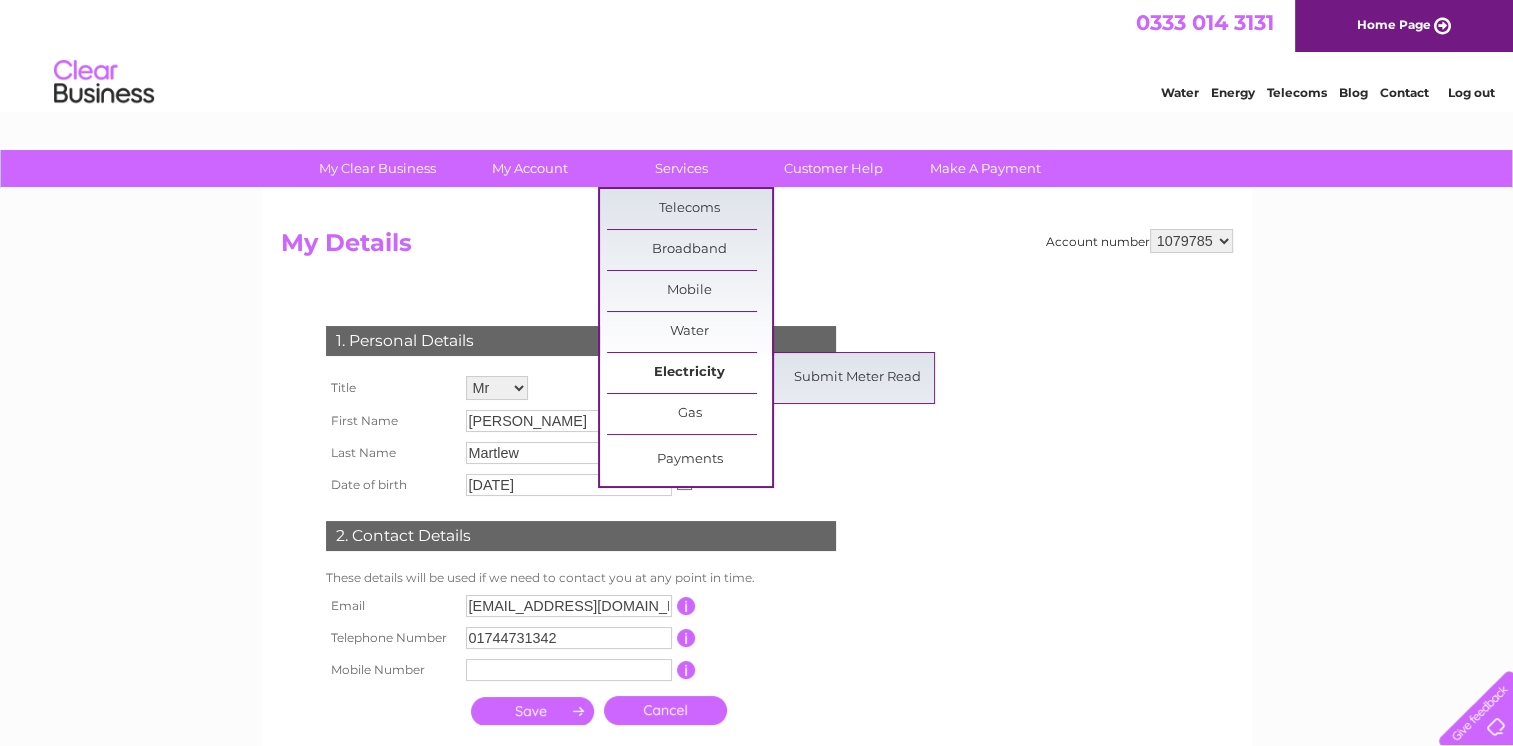 click on "Electricity" at bounding box center [689, 373] 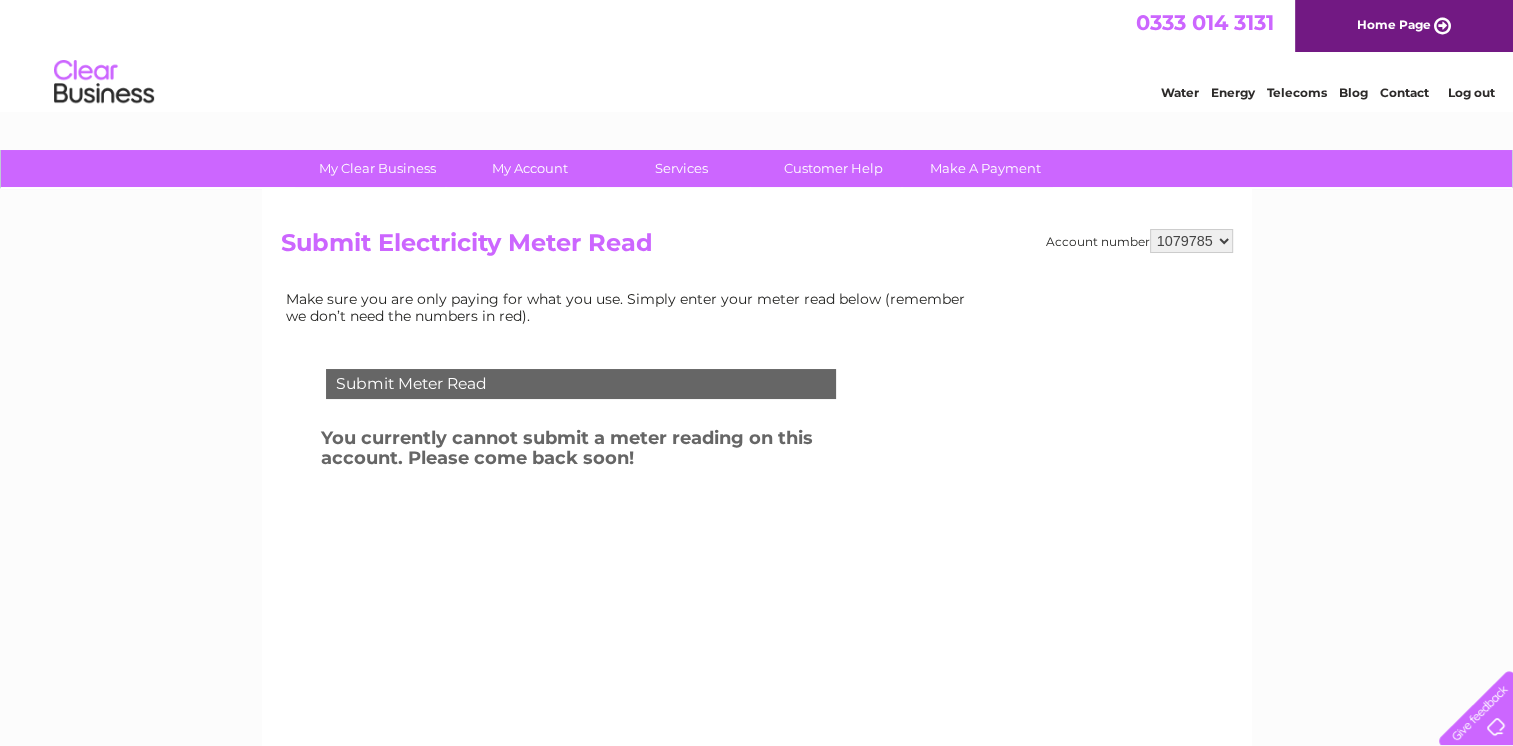 scroll, scrollTop: 0, scrollLeft: 0, axis: both 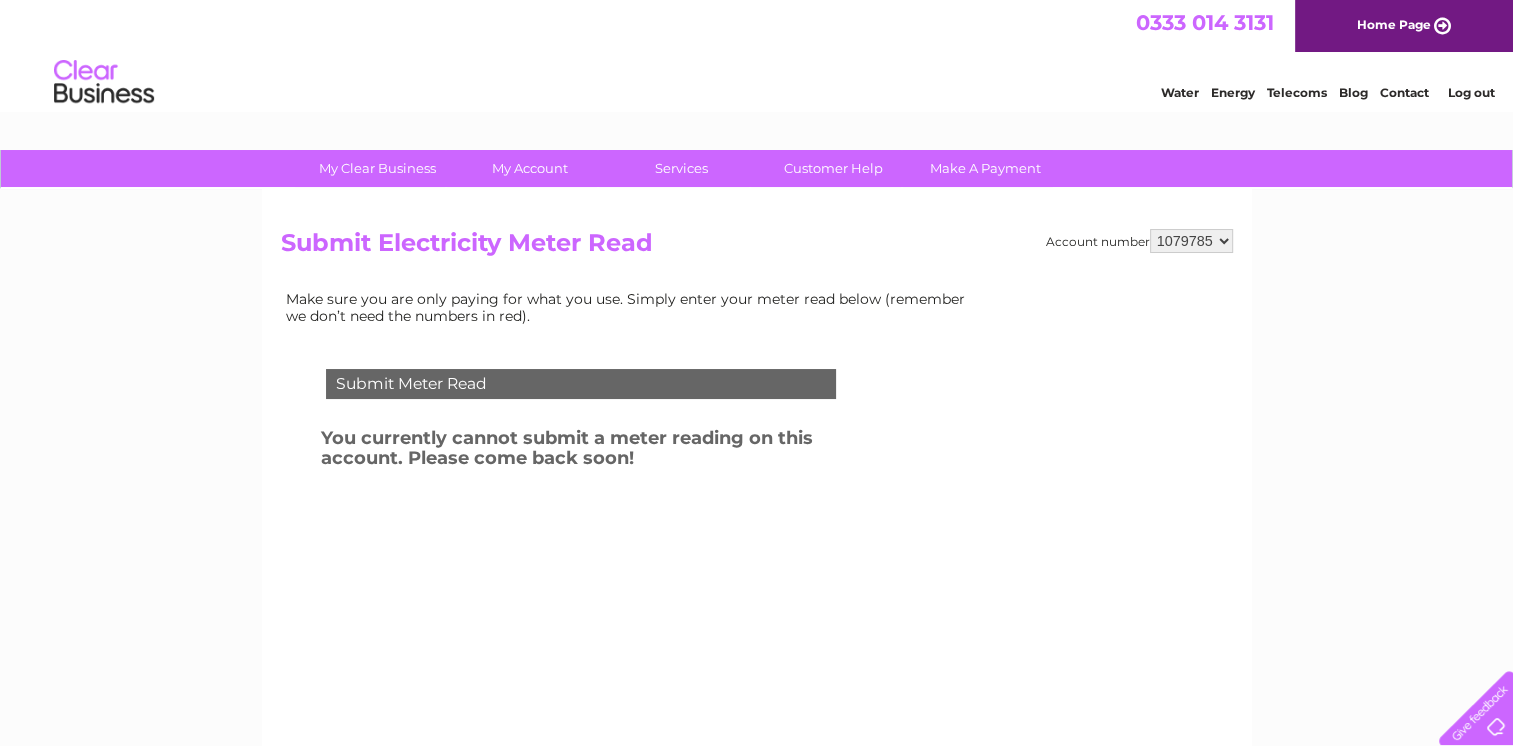 click on "1079785" at bounding box center [1191, 241] 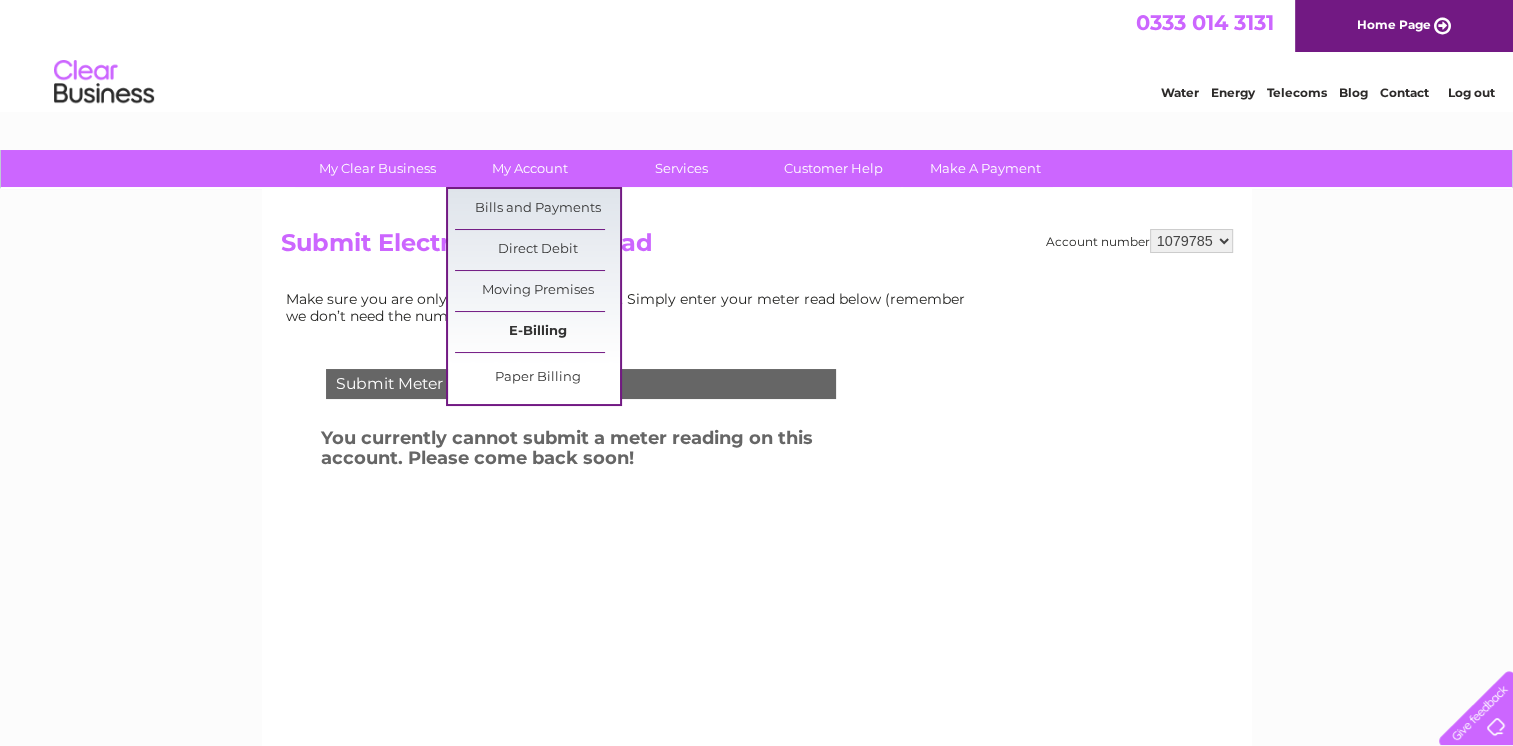 click on "E-Billing" at bounding box center (537, 332) 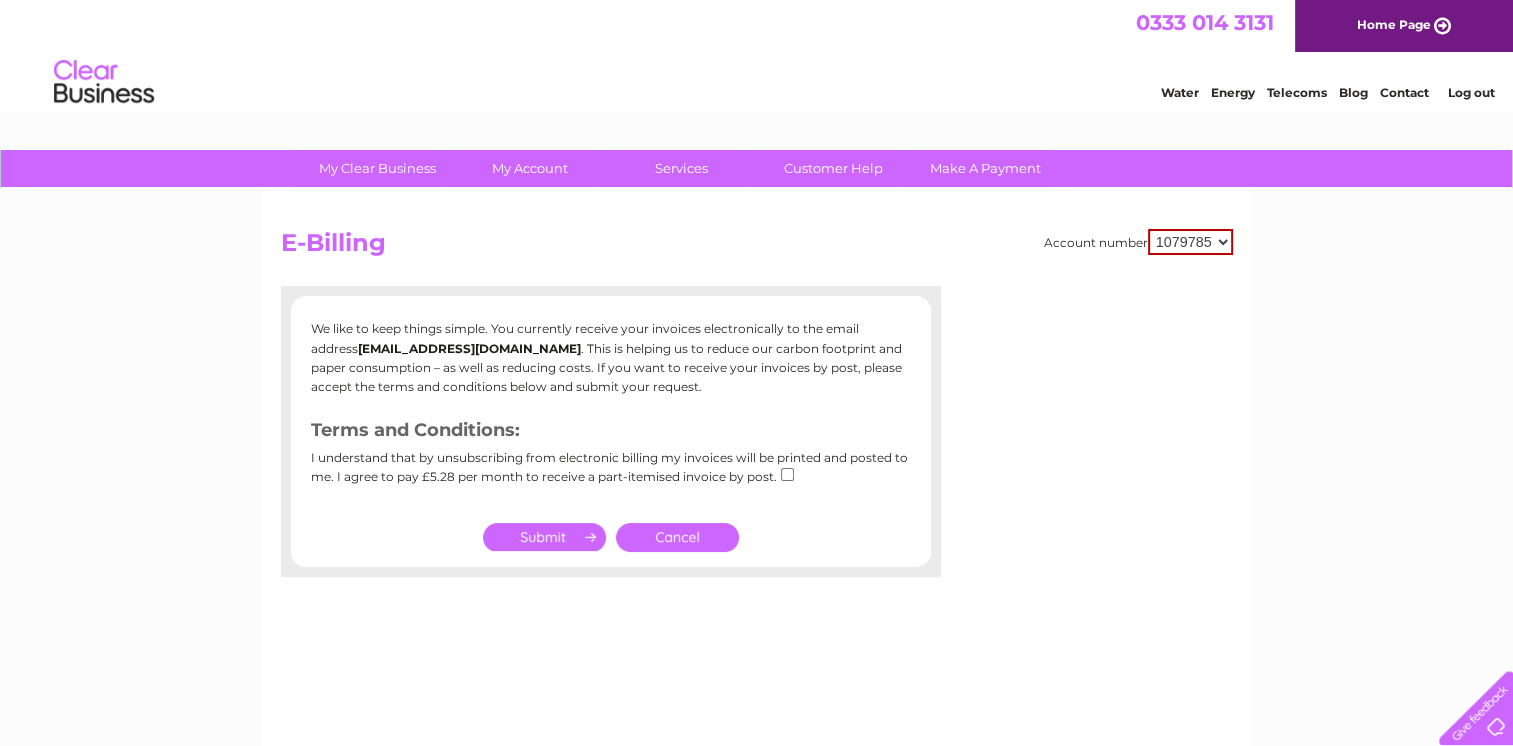 scroll, scrollTop: 0, scrollLeft: 0, axis: both 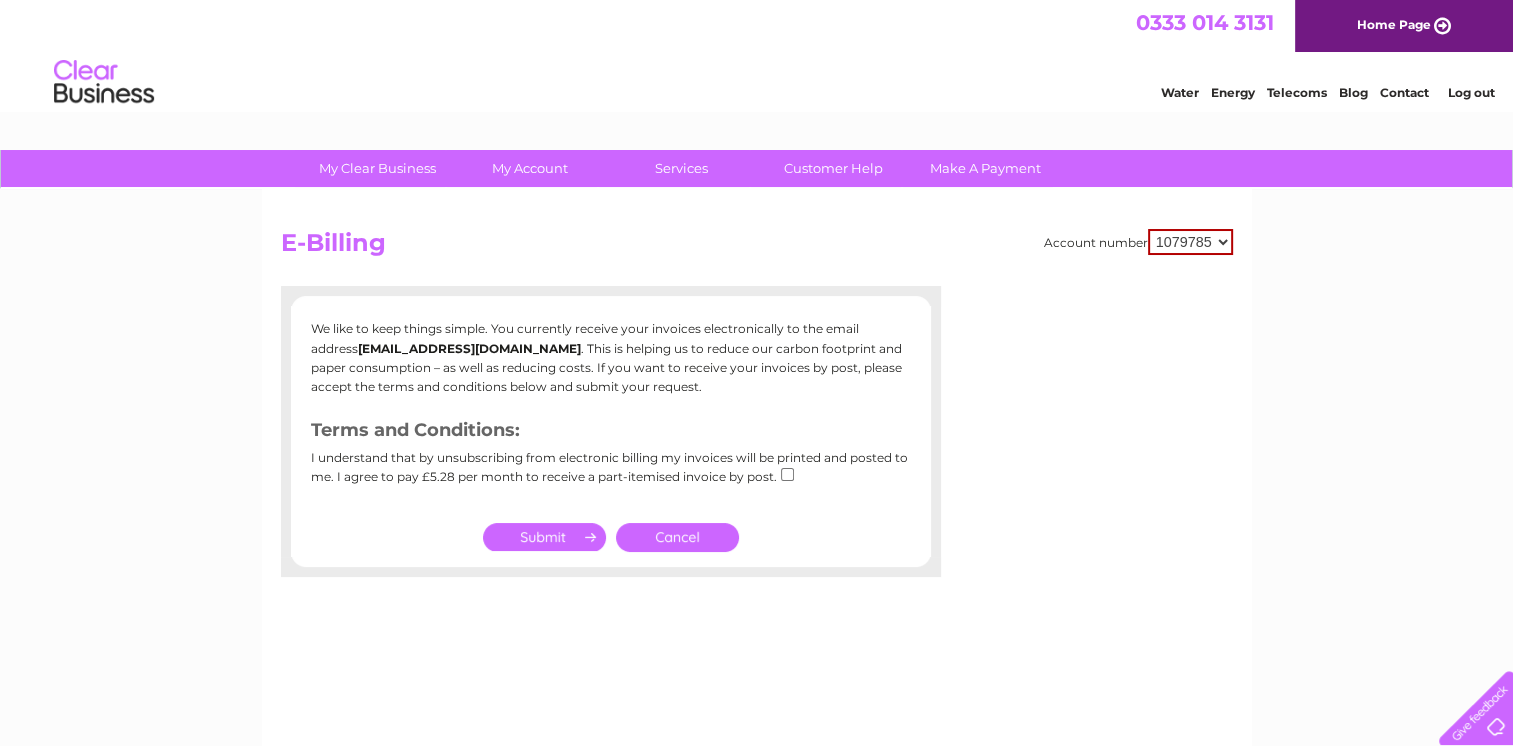 click on "Cancel" at bounding box center [677, 537] 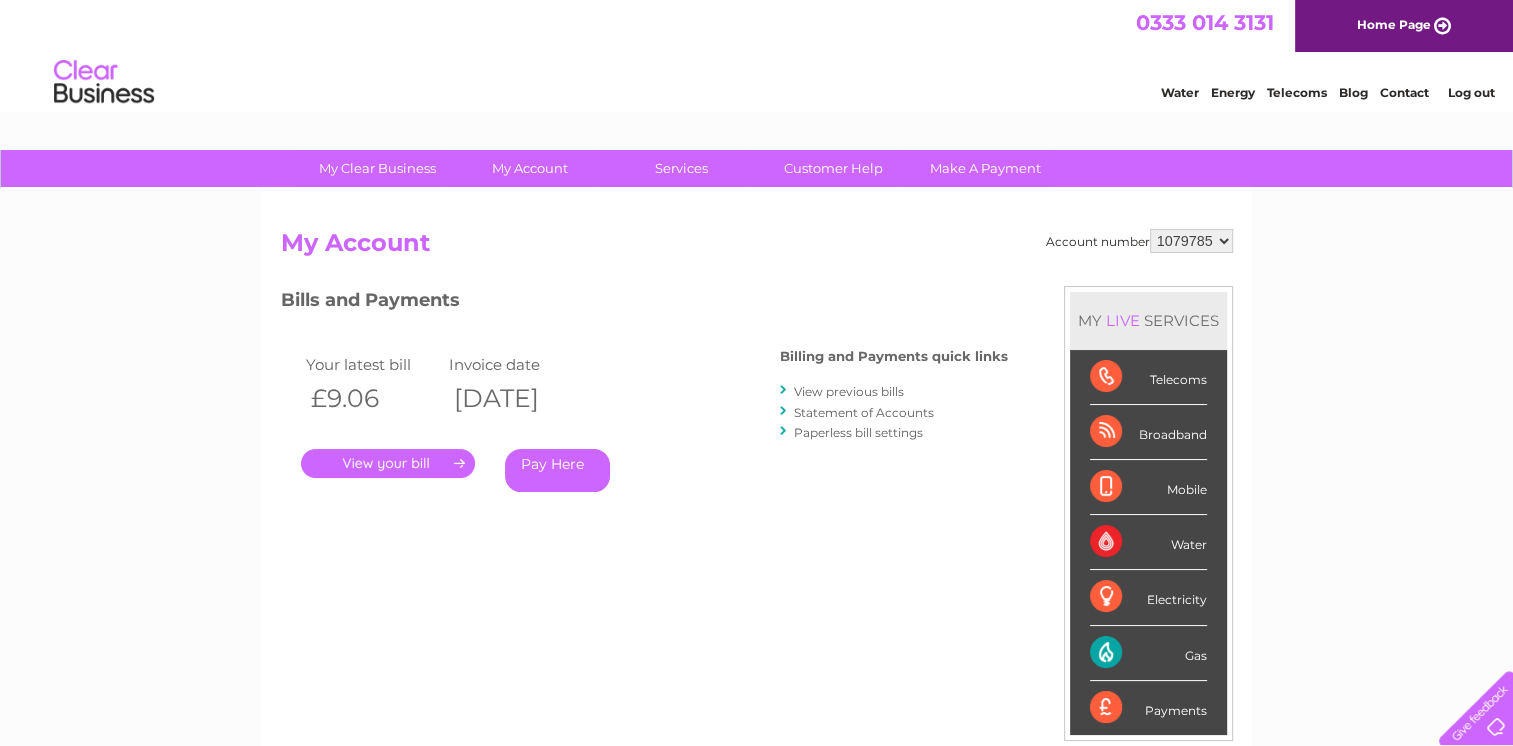 scroll, scrollTop: 0, scrollLeft: 0, axis: both 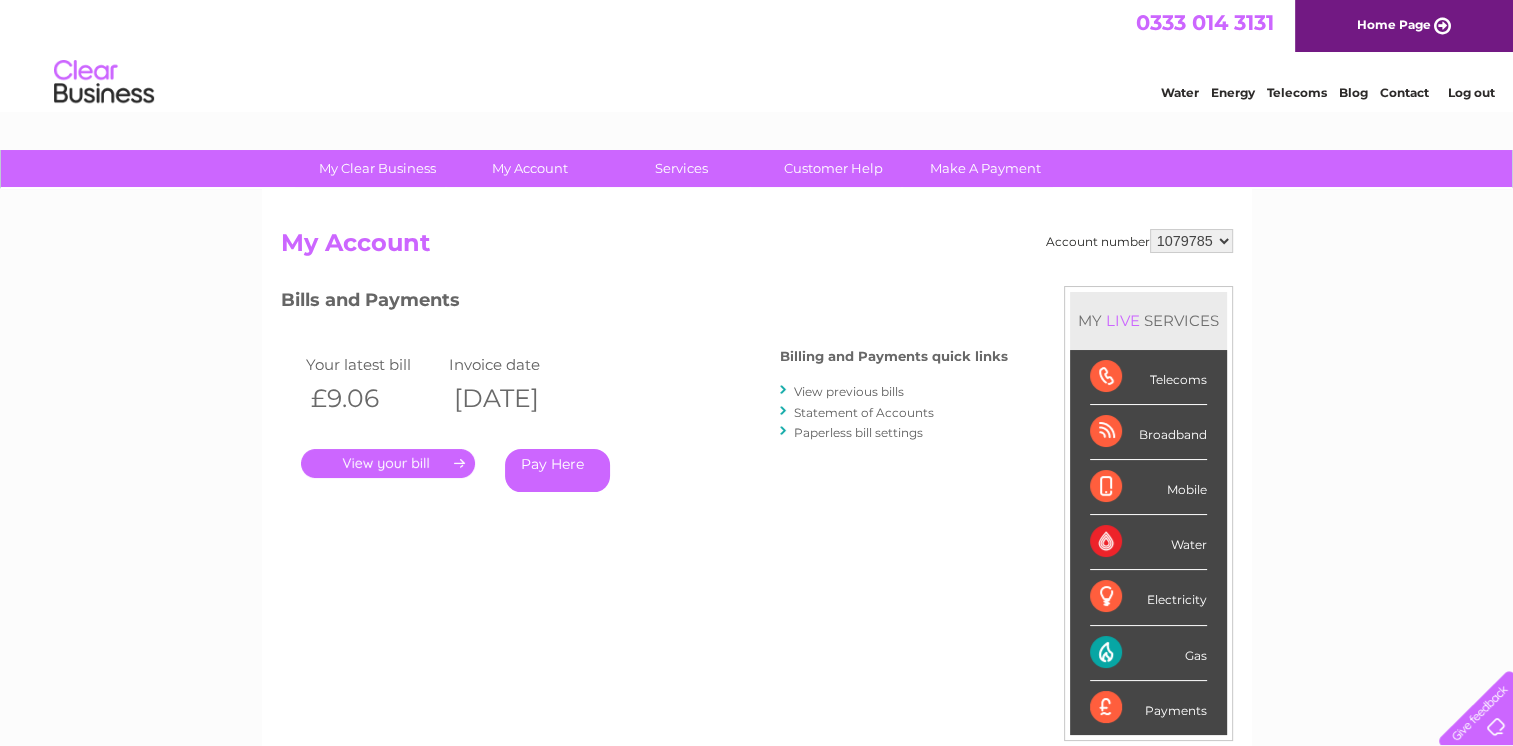 click on "View previous bills" at bounding box center [849, 391] 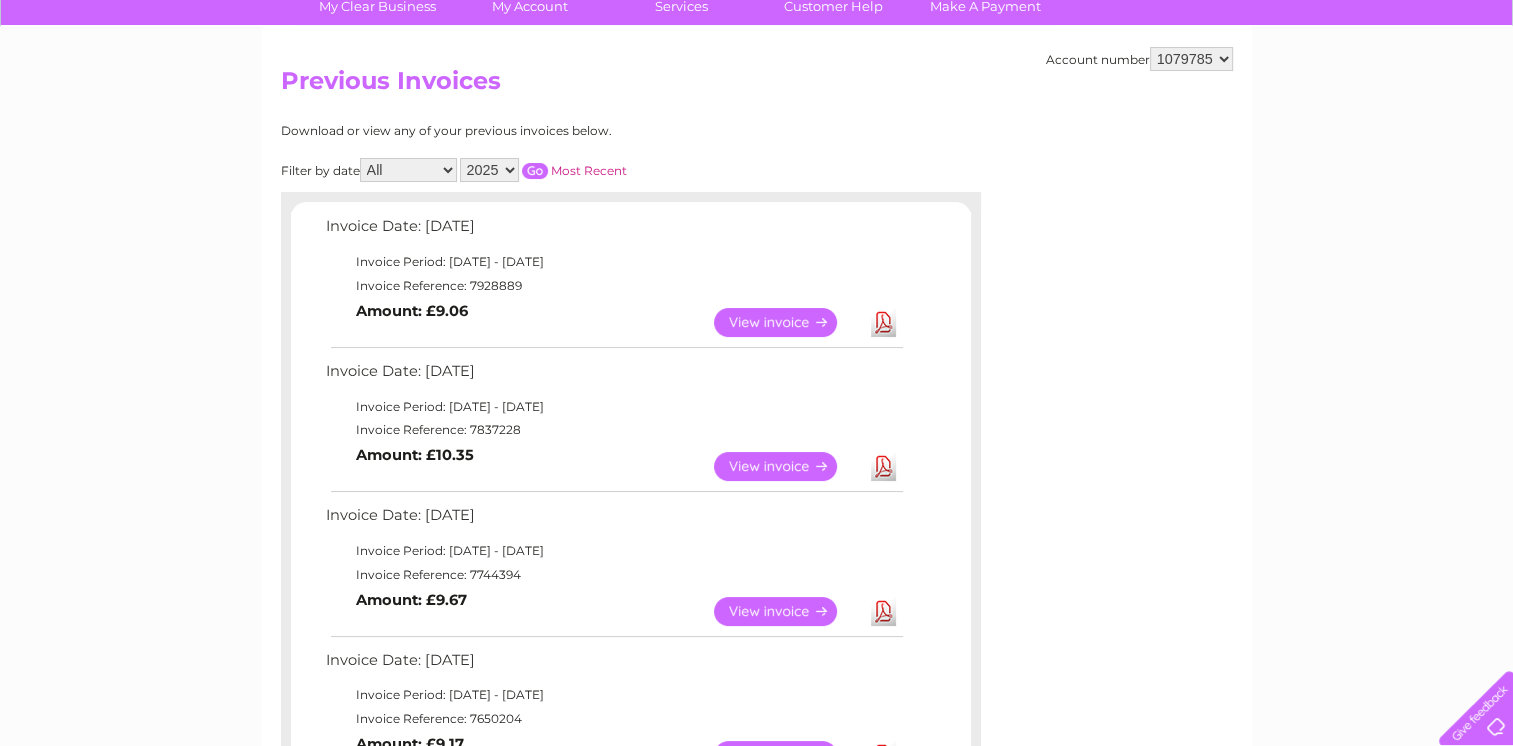 scroll, scrollTop: 0, scrollLeft: 0, axis: both 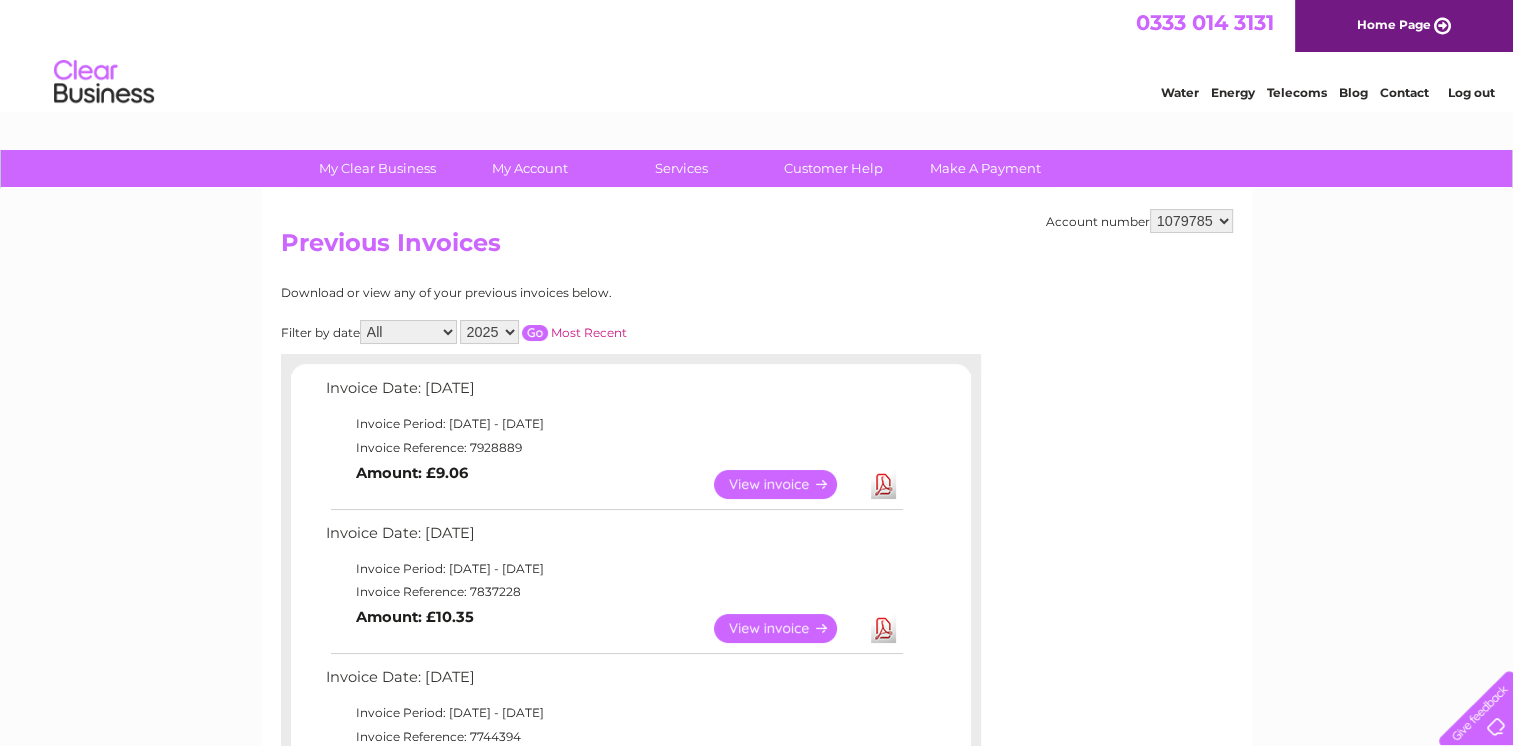 click on "1079785" at bounding box center (1191, 221) 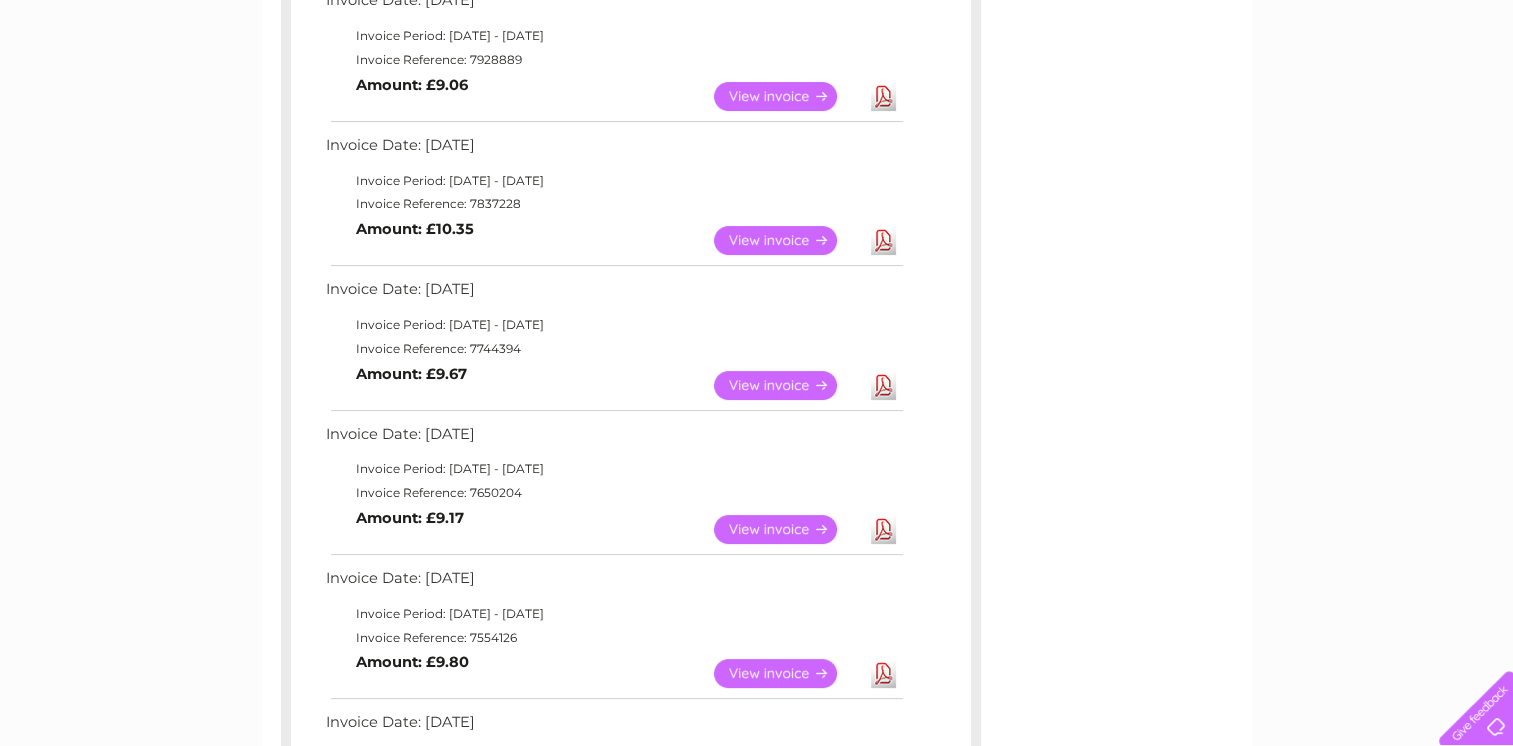 scroll, scrollTop: 0, scrollLeft: 0, axis: both 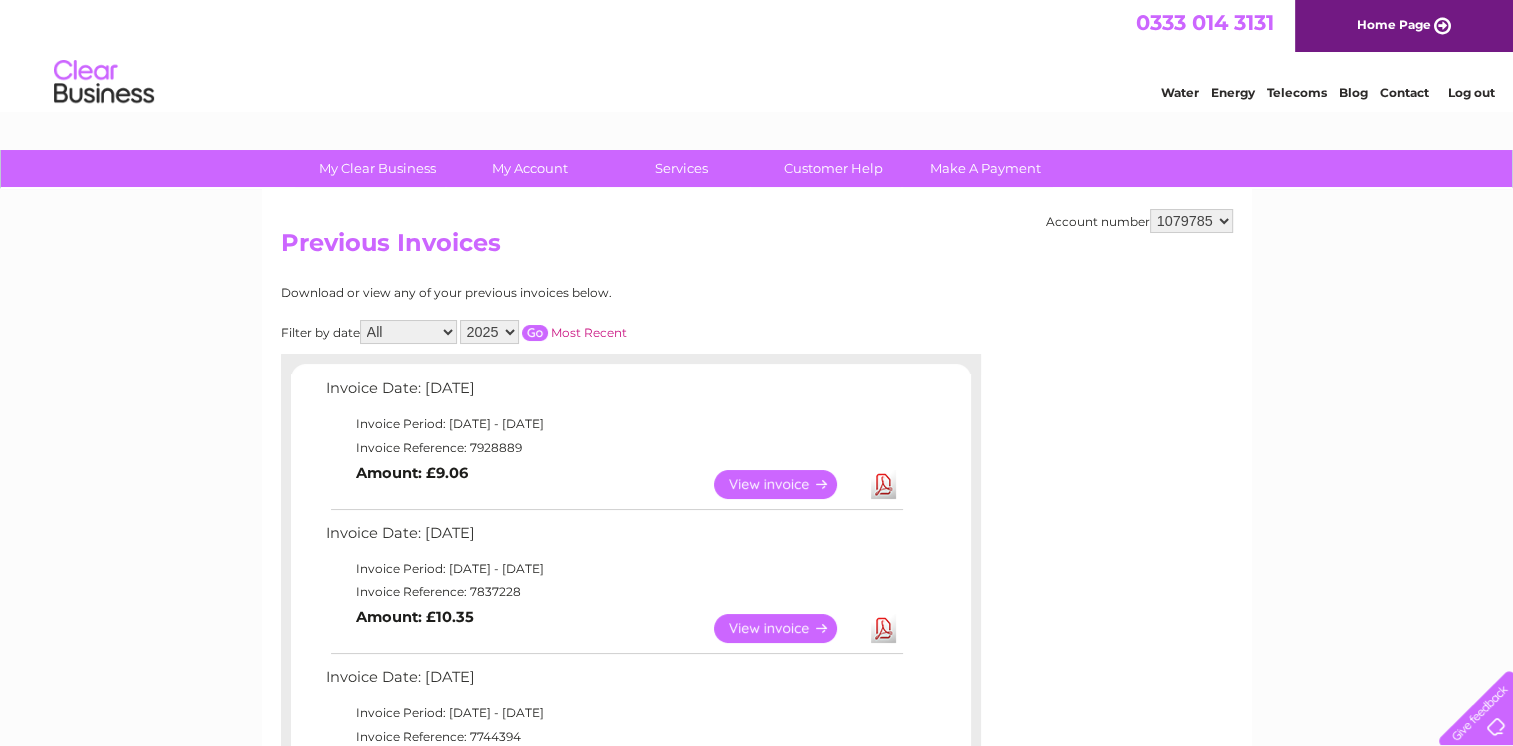 click on "Download or view any of your previous invoices below.
Filter by date
All
January
February
March
April
May
June
July
August
September
October
November
December
2025
2024
2023
2022
Most Recent
Invoice Date: 09 July 2025
Invoice Period: 1 July 2025 -  31 July 2025
Invoice Reference: 7928889
View" at bounding box center (543, 840) 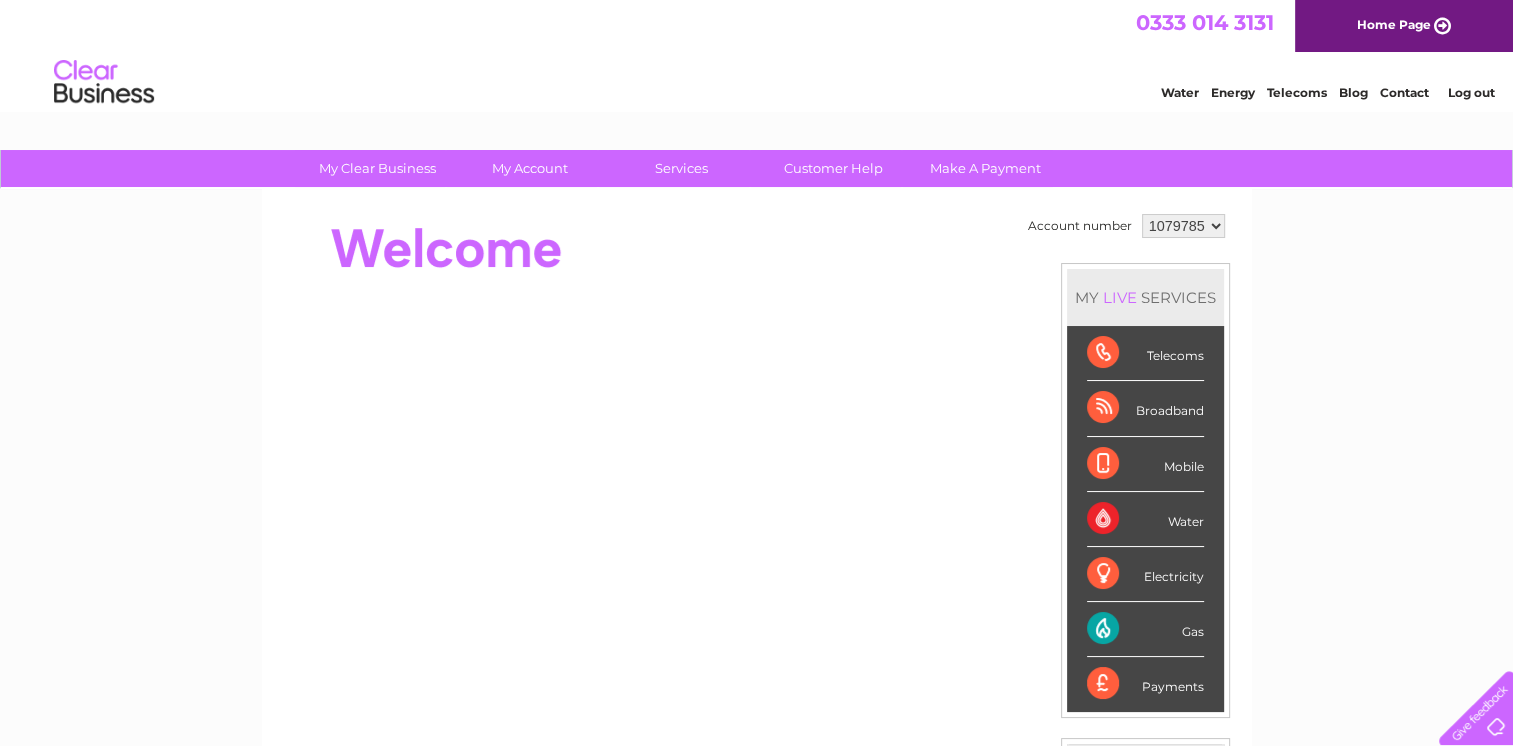 scroll, scrollTop: 0, scrollLeft: 0, axis: both 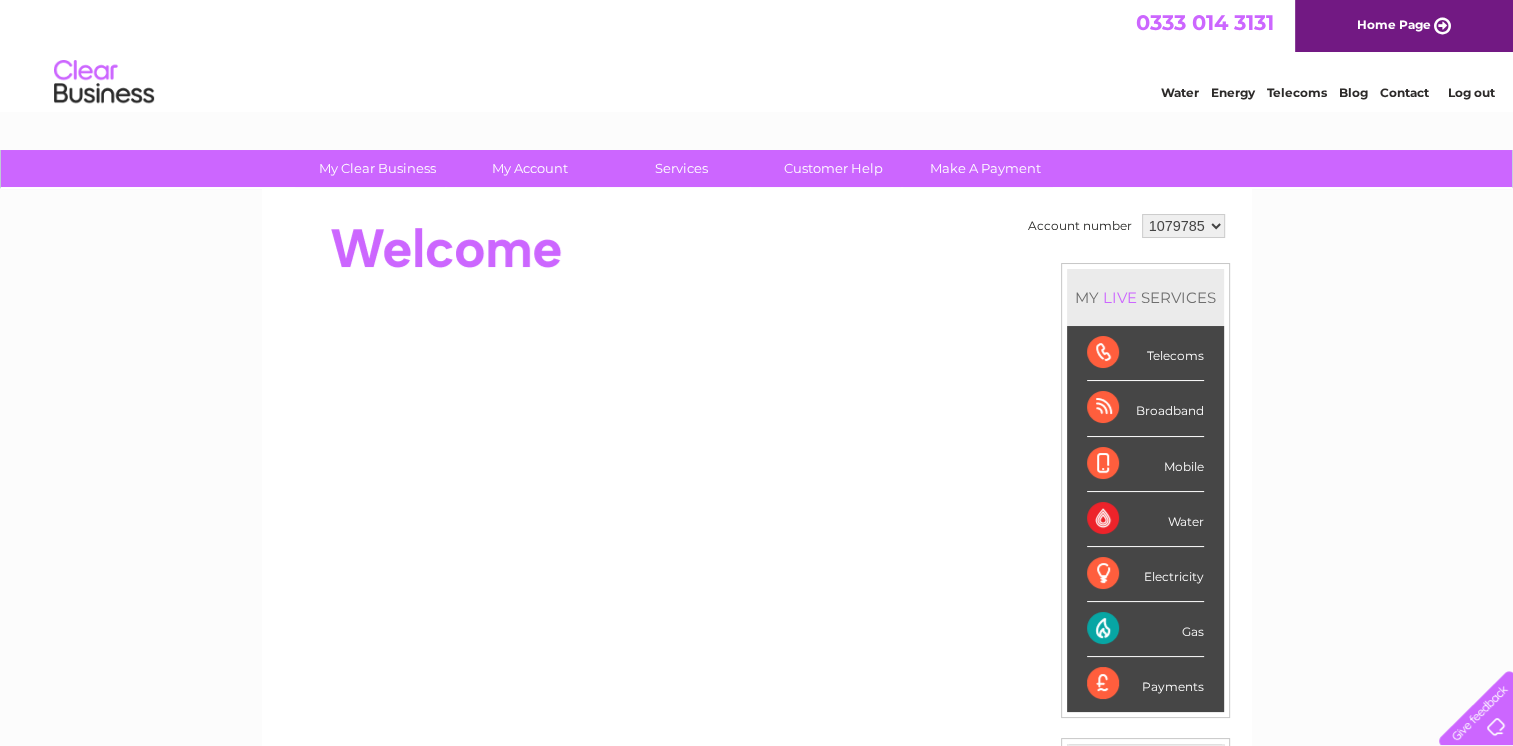 click on "Electricity" at bounding box center [1145, 574] 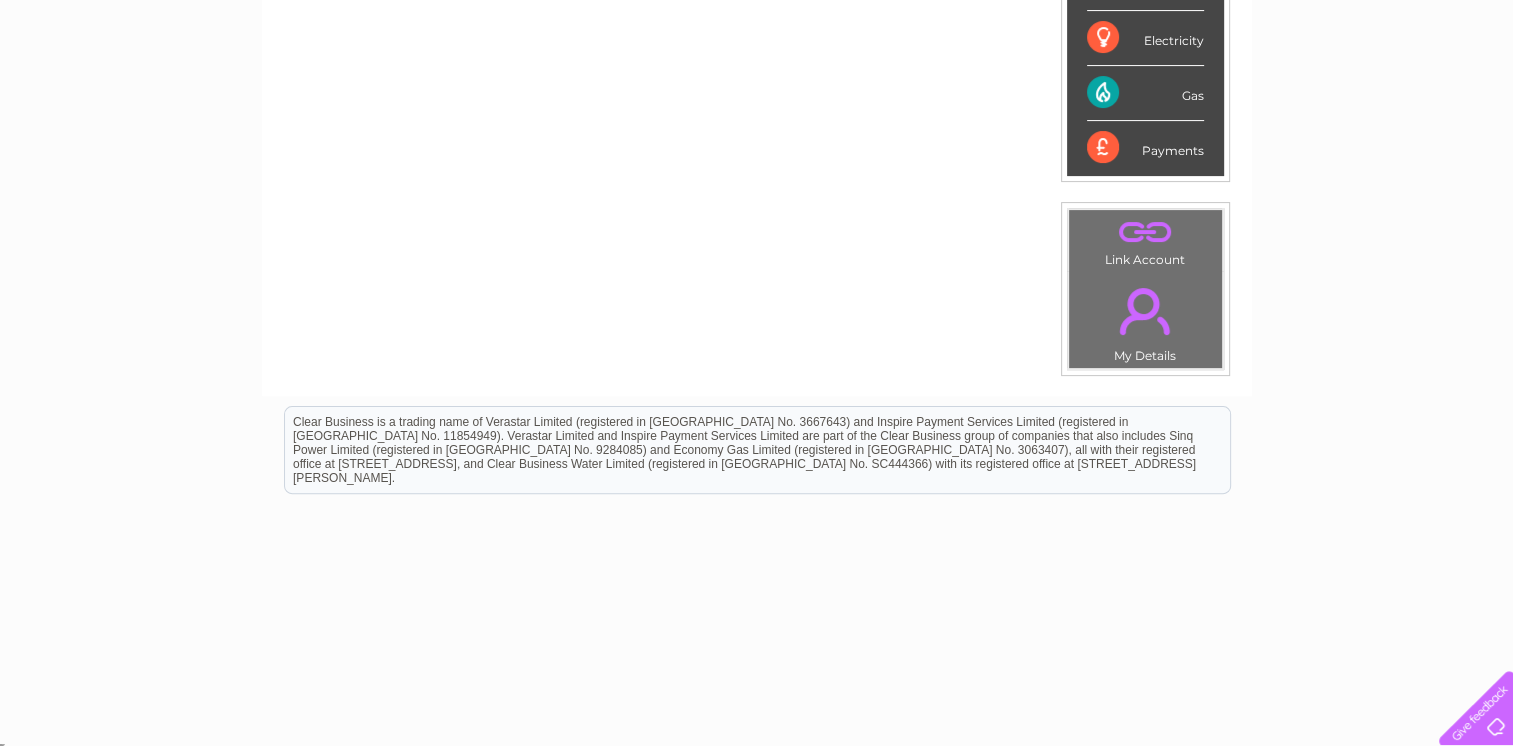 scroll, scrollTop: 538, scrollLeft: 0, axis: vertical 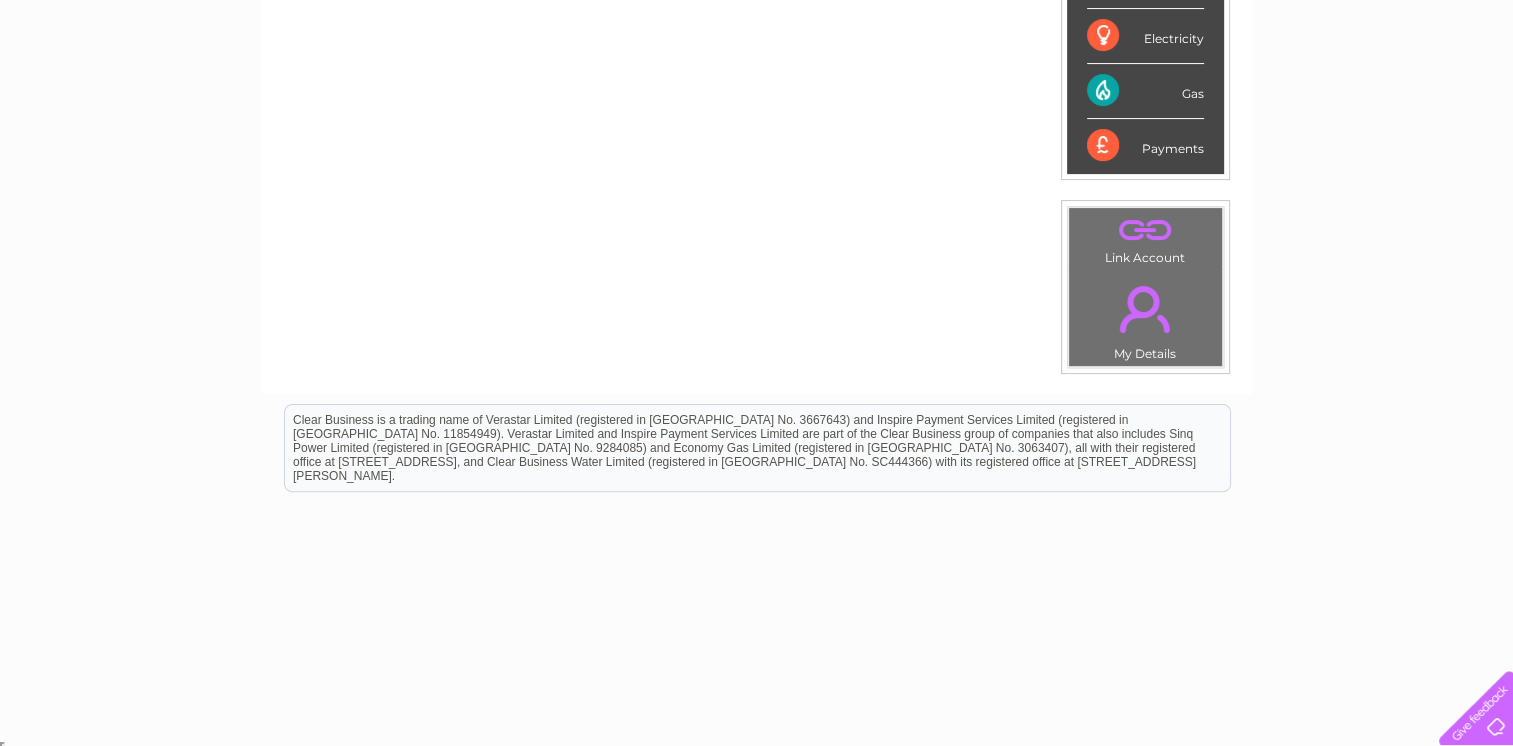 click on "." at bounding box center (1145, 309) 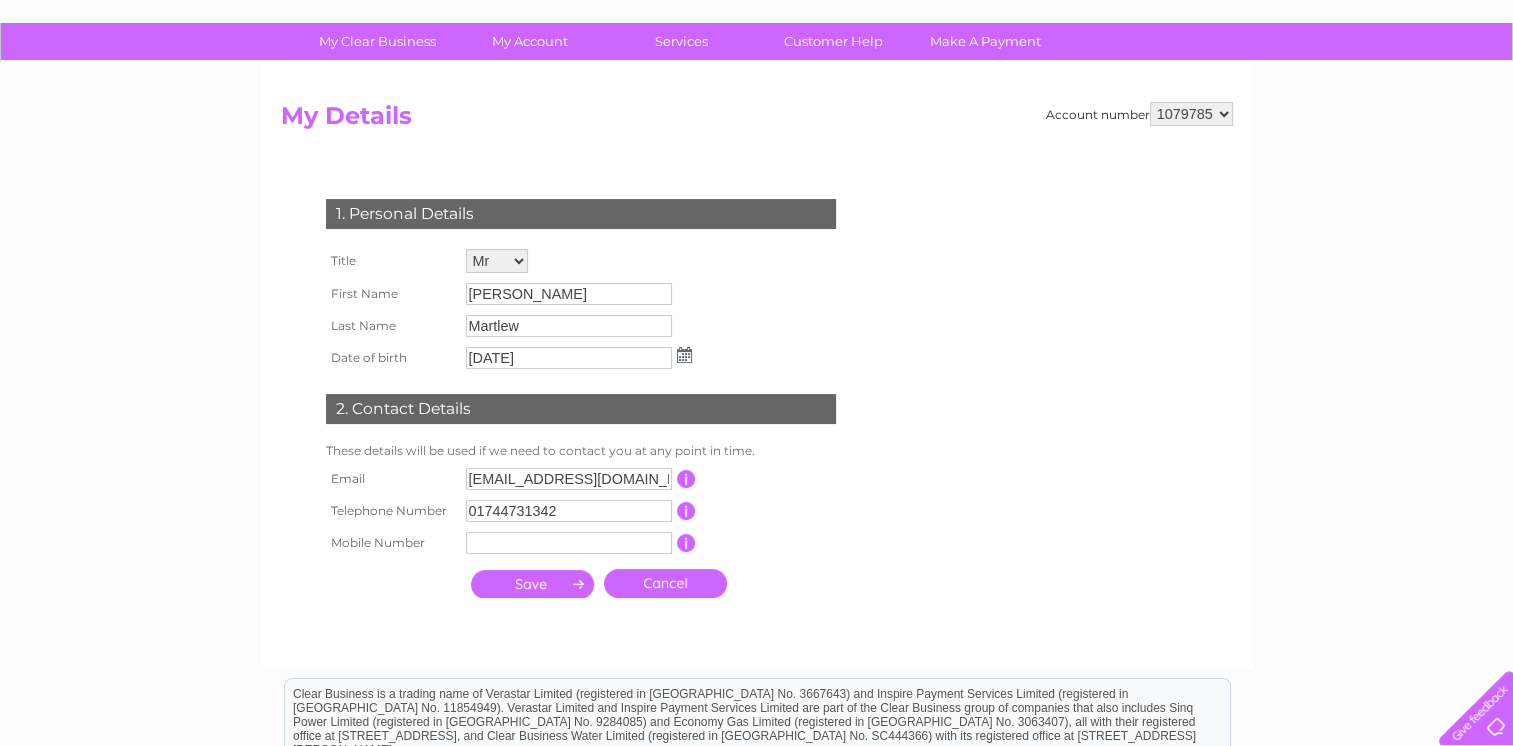 scroll, scrollTop: 0, scrollLeft: 0, axis: both 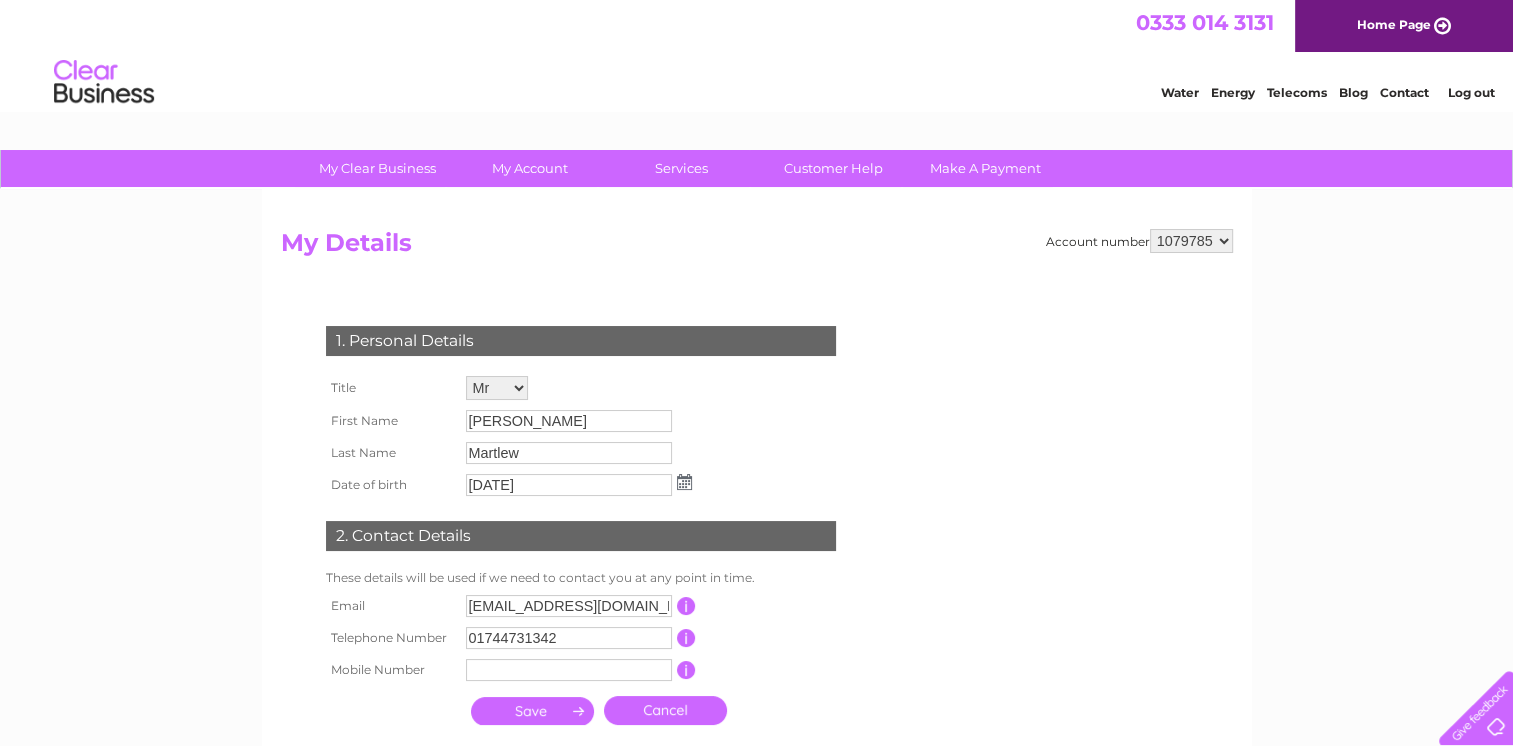 click on "1079785" at bounding box center (1191, 241) 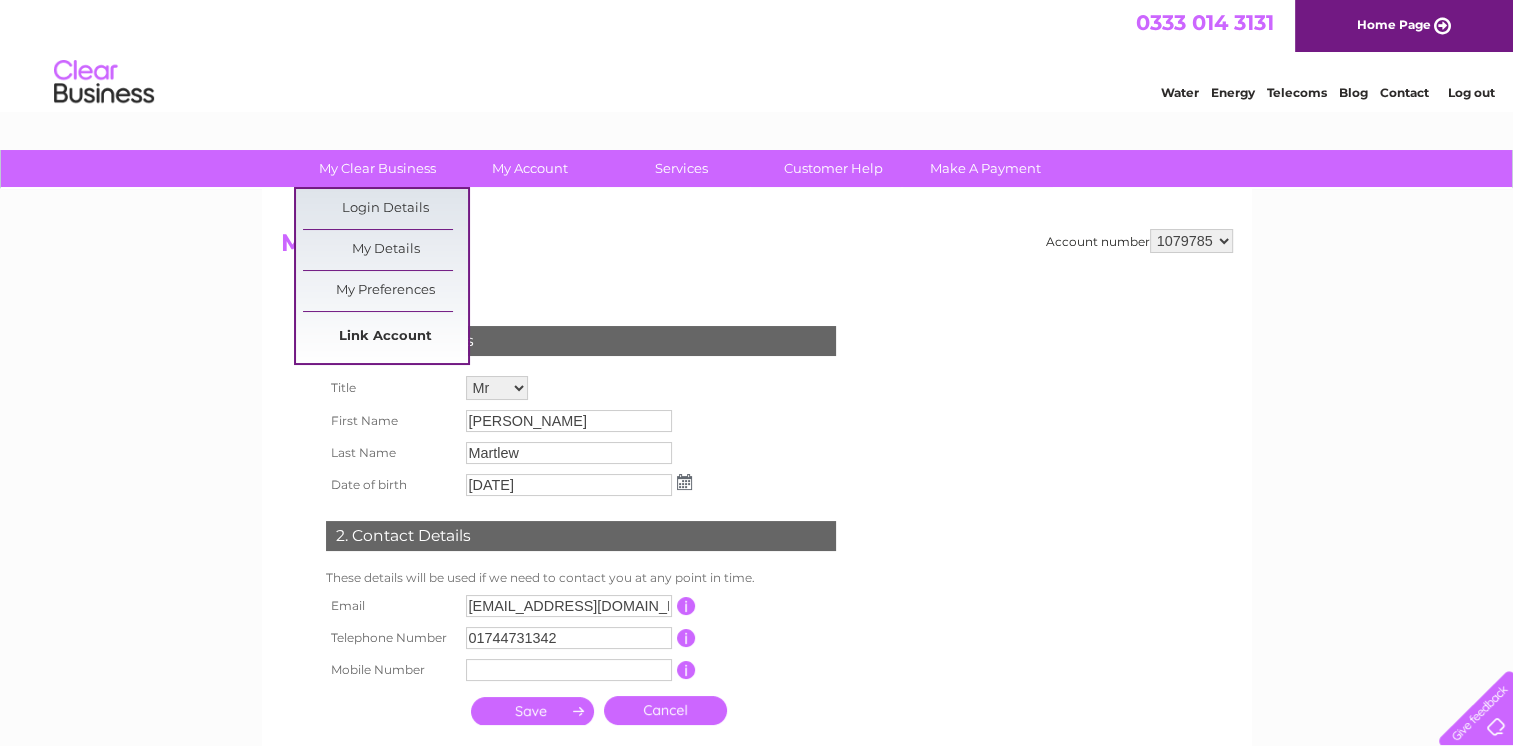 click on "Link Account" at bounding box center (385, 337) 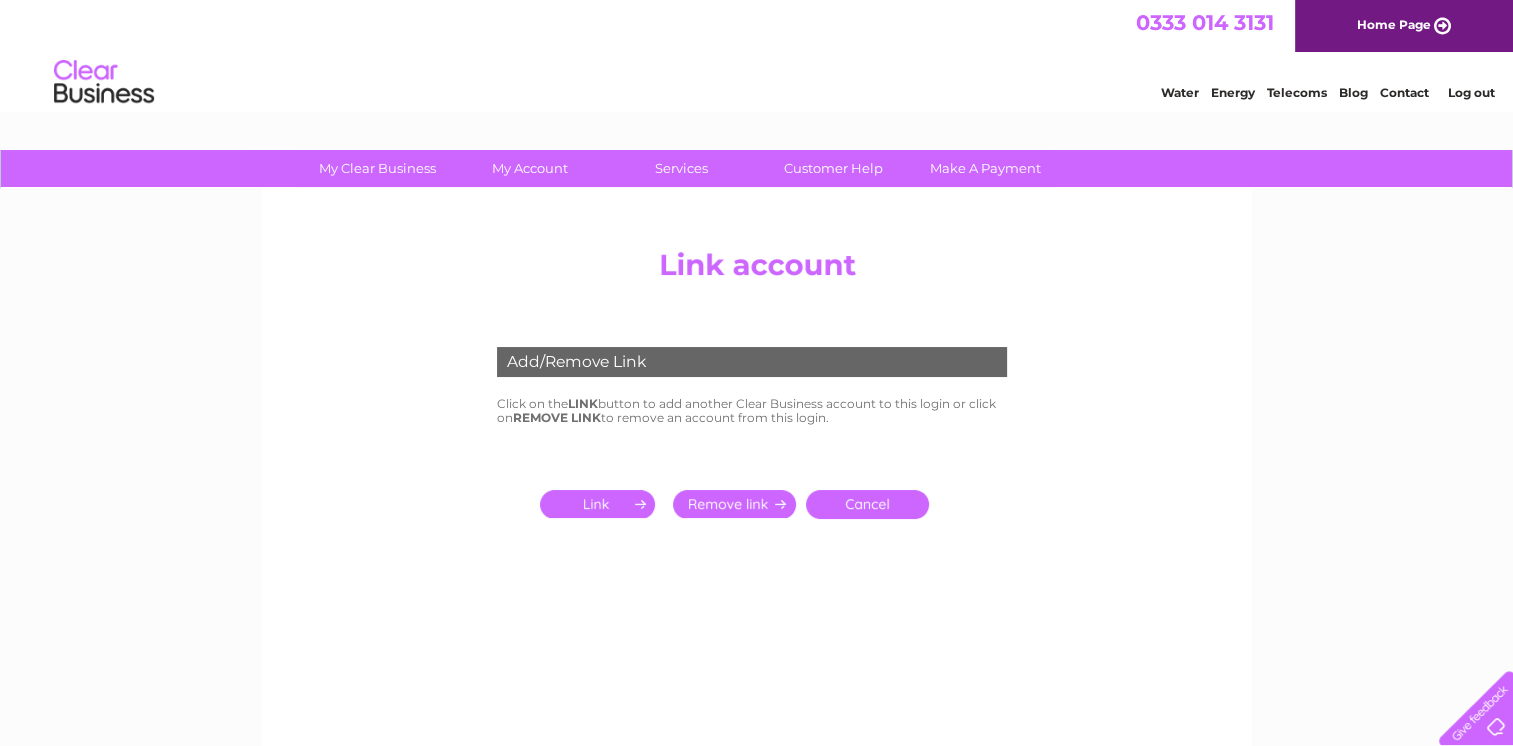 scroll, scrollTop: 0, scrollLeft: 0, axis: both 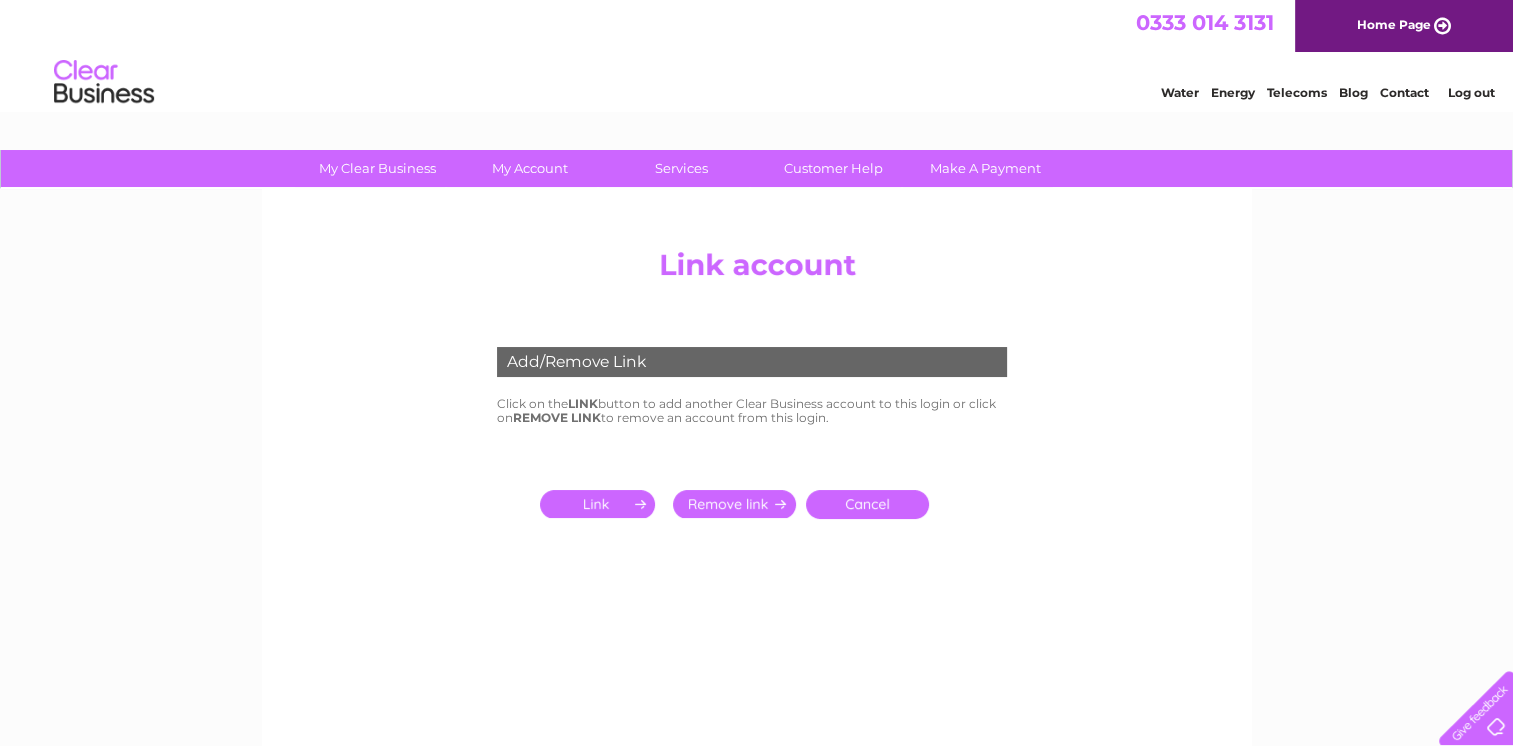 click at bounding box center (601, 504) 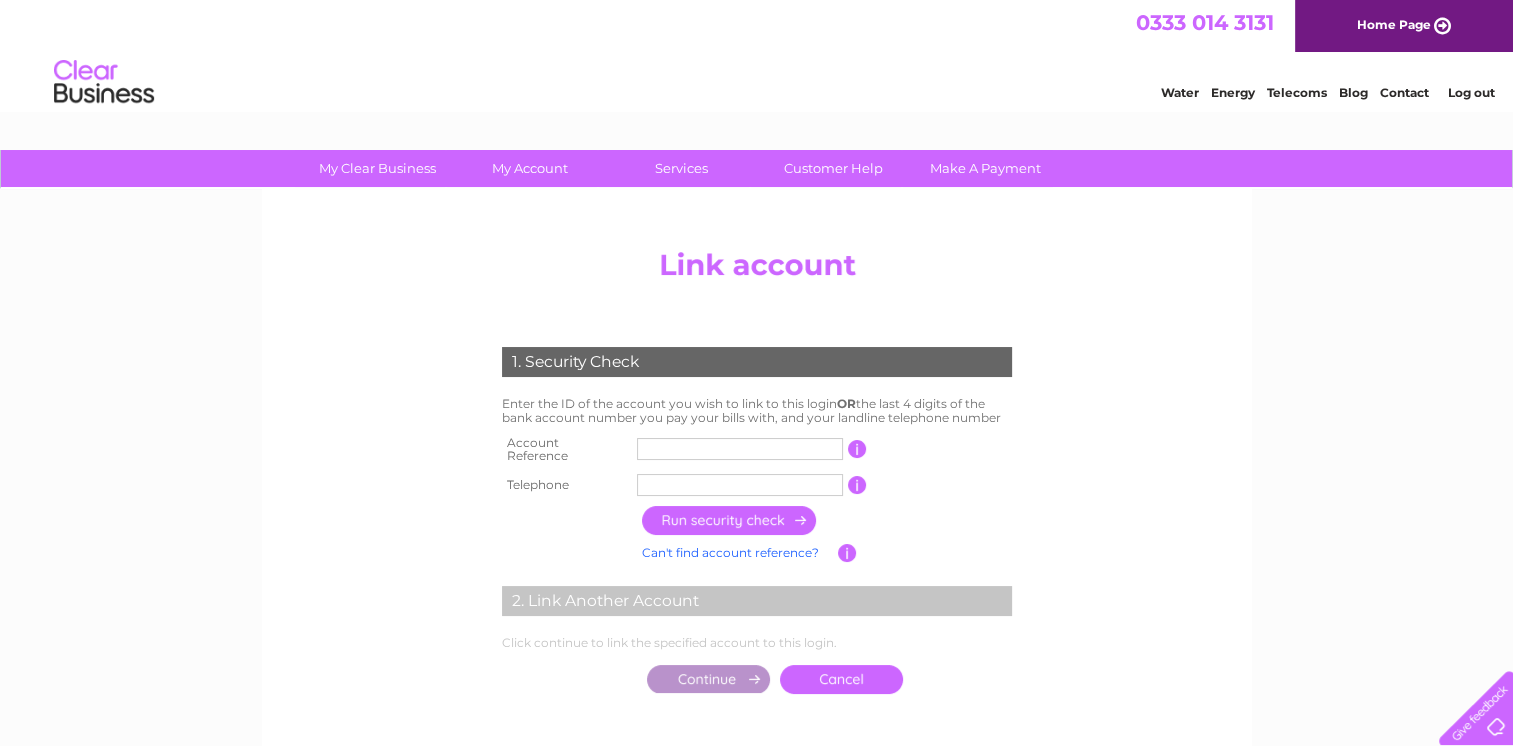 click at bounding box center (740, 449) 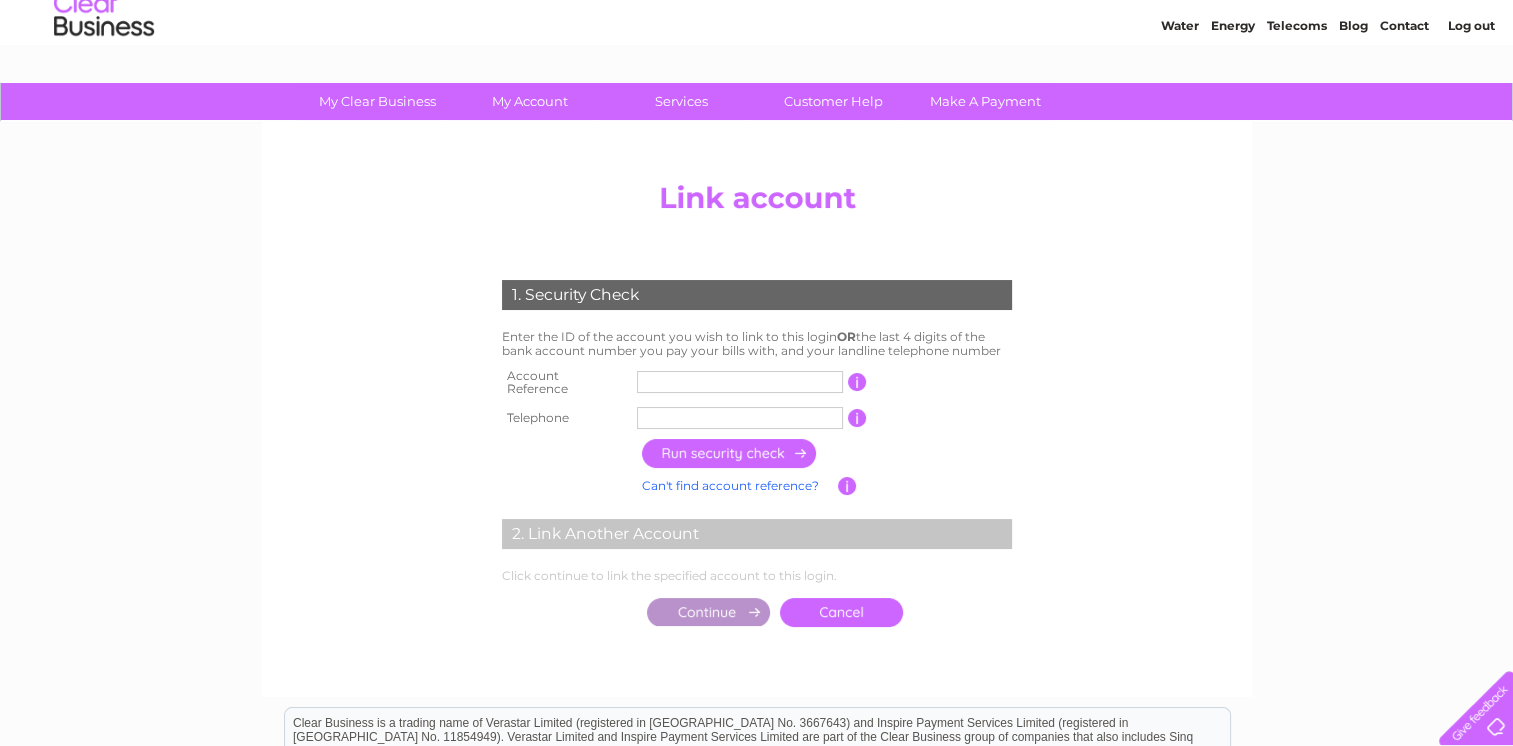scroll, scrollTop: 100, scrollLeft: 0, axis: vertical 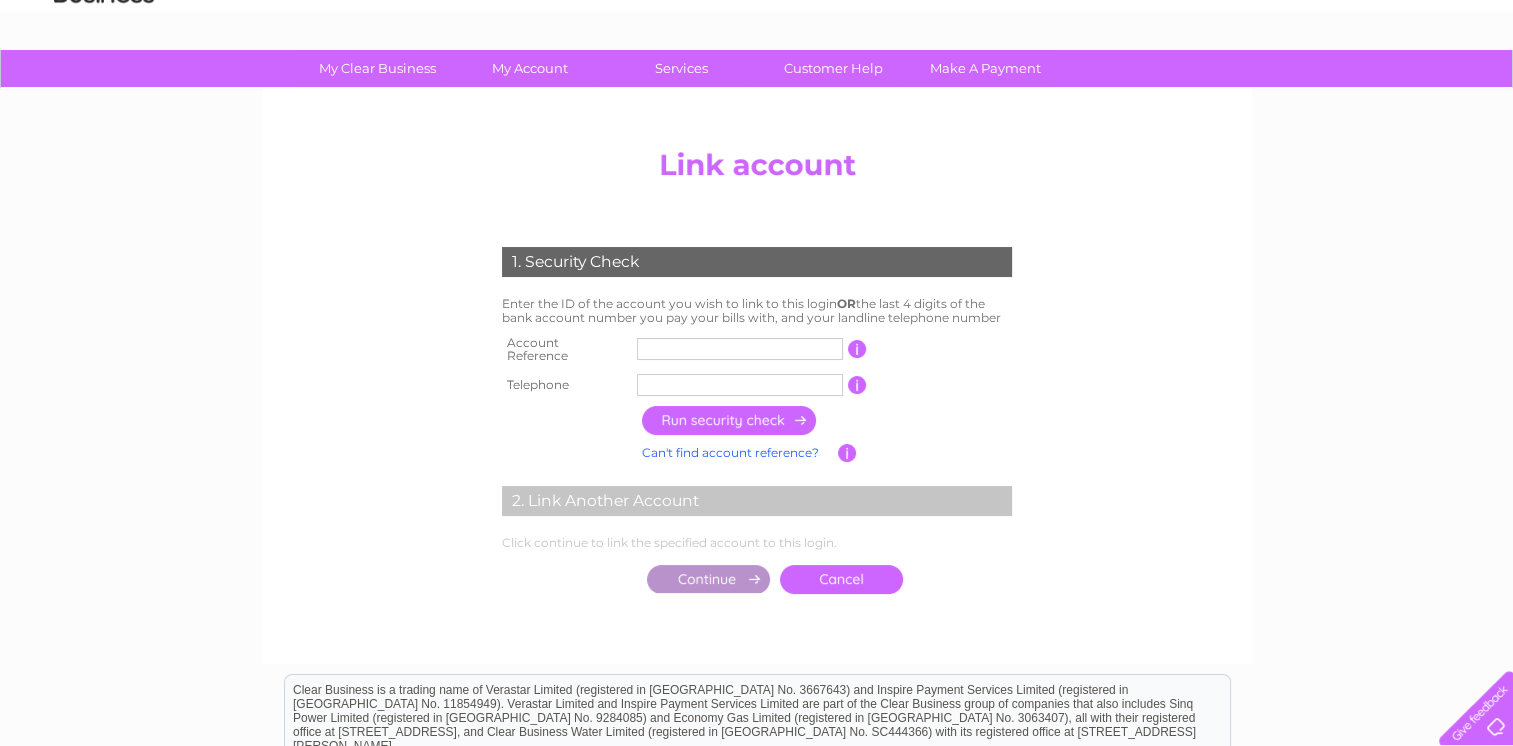 click at bounding box center (740, 349) 